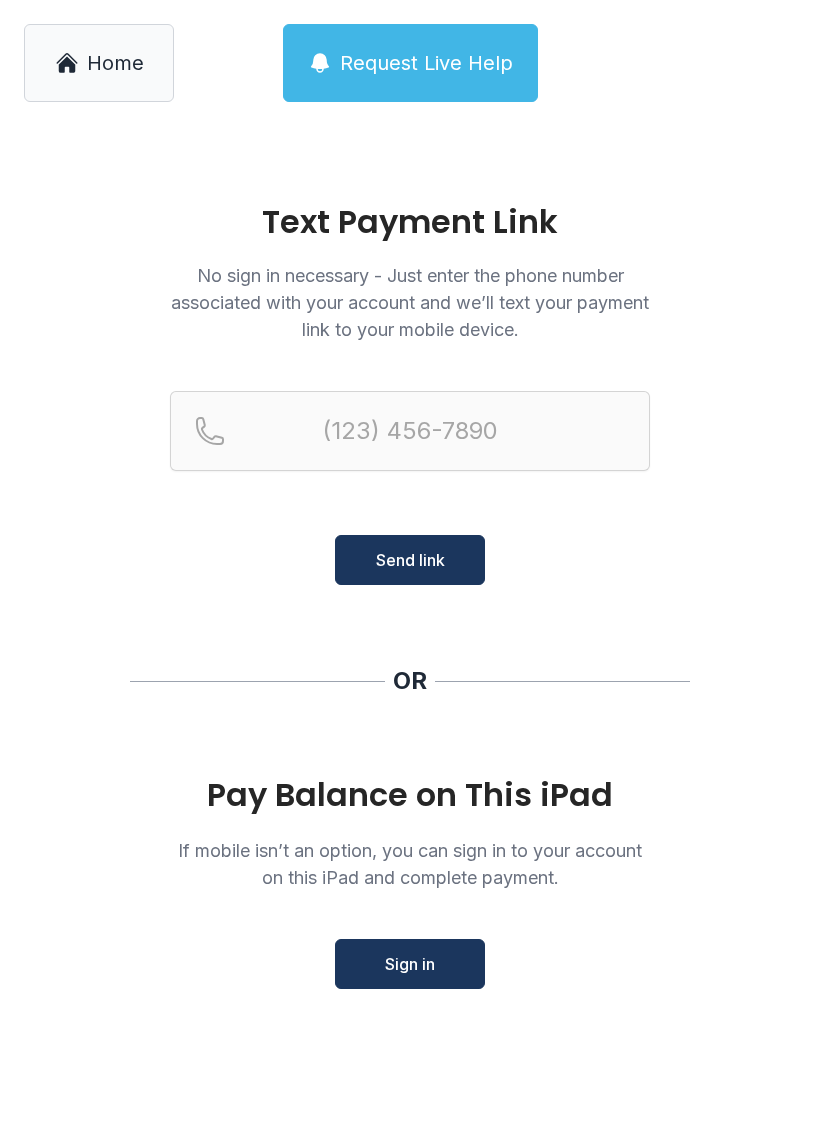 scroll, scrollTop: 0, scrollLeft: 0, axis: both 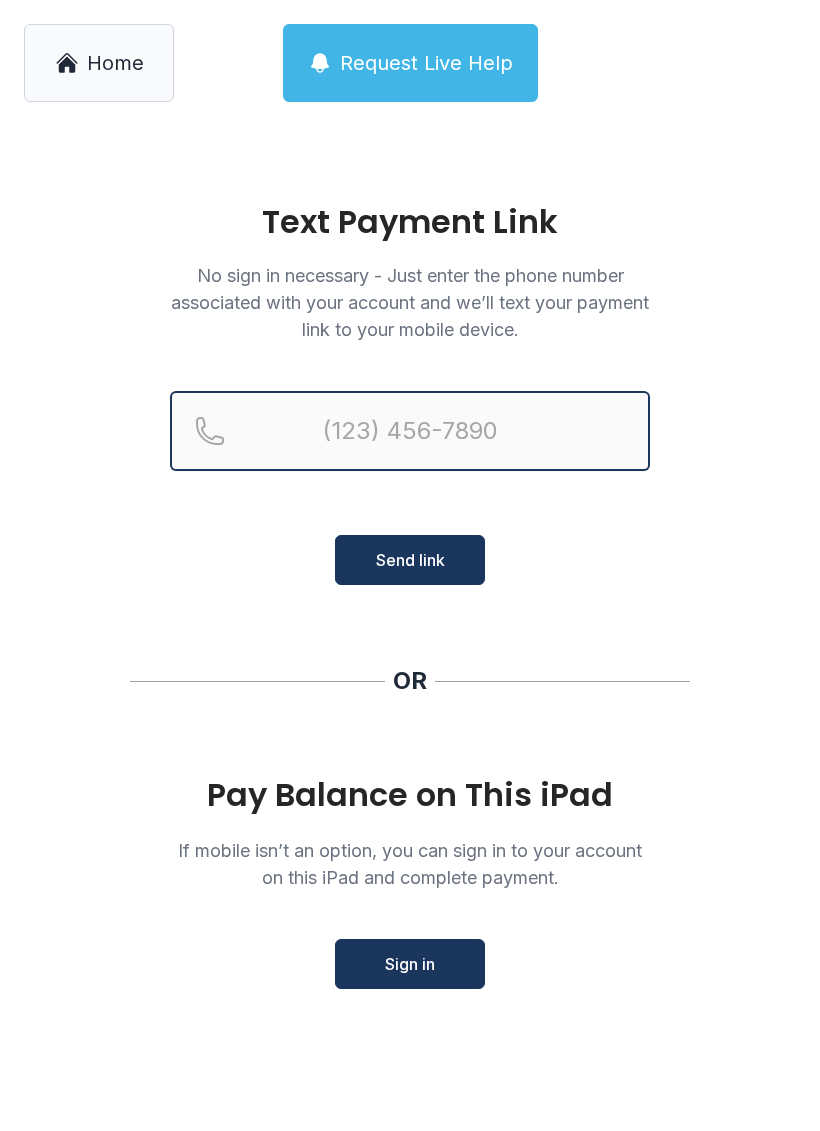 click at bounding box center [410, 431] 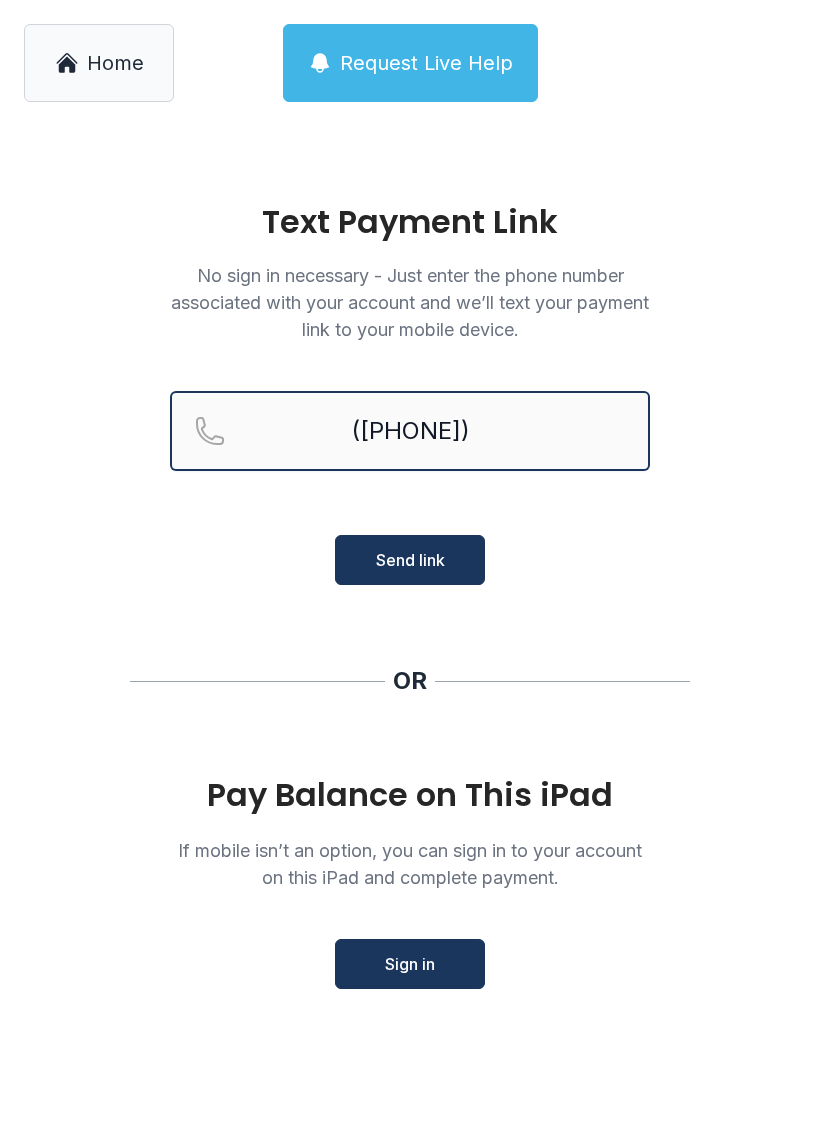 type on "([PHONE])" 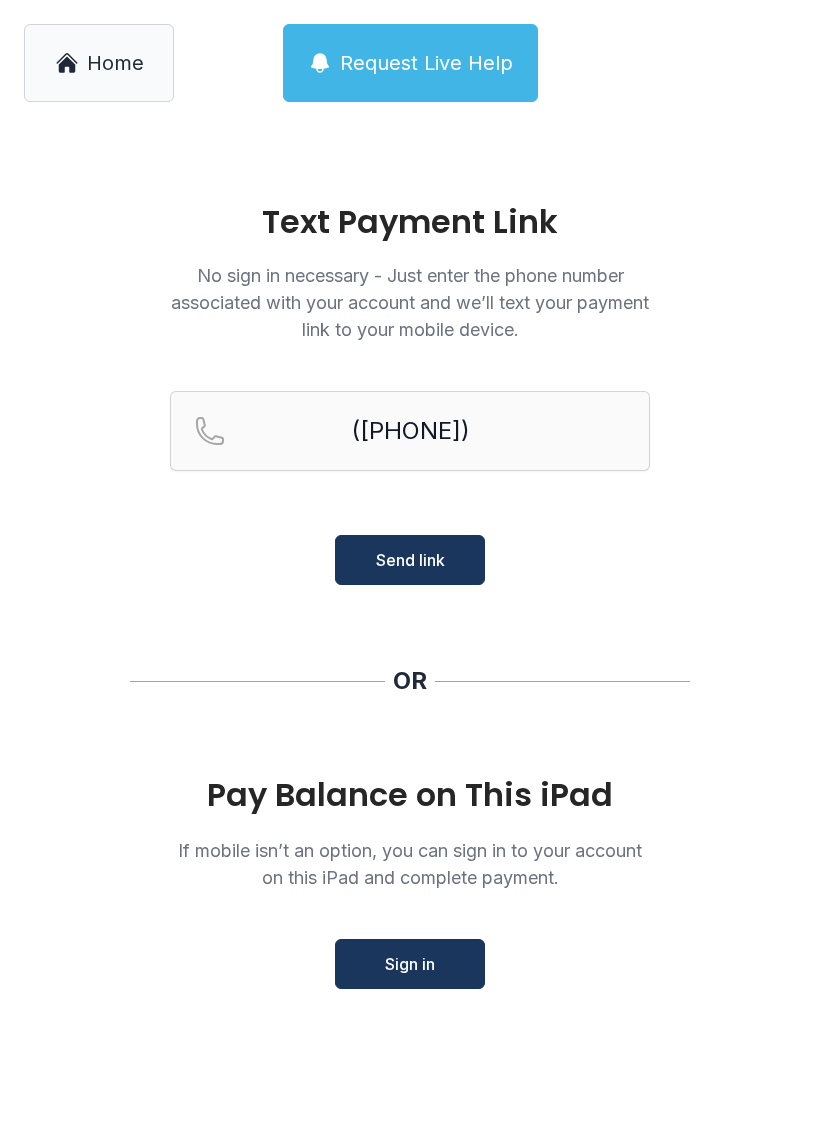 click on "Send link" at bounding box center (410, 560) 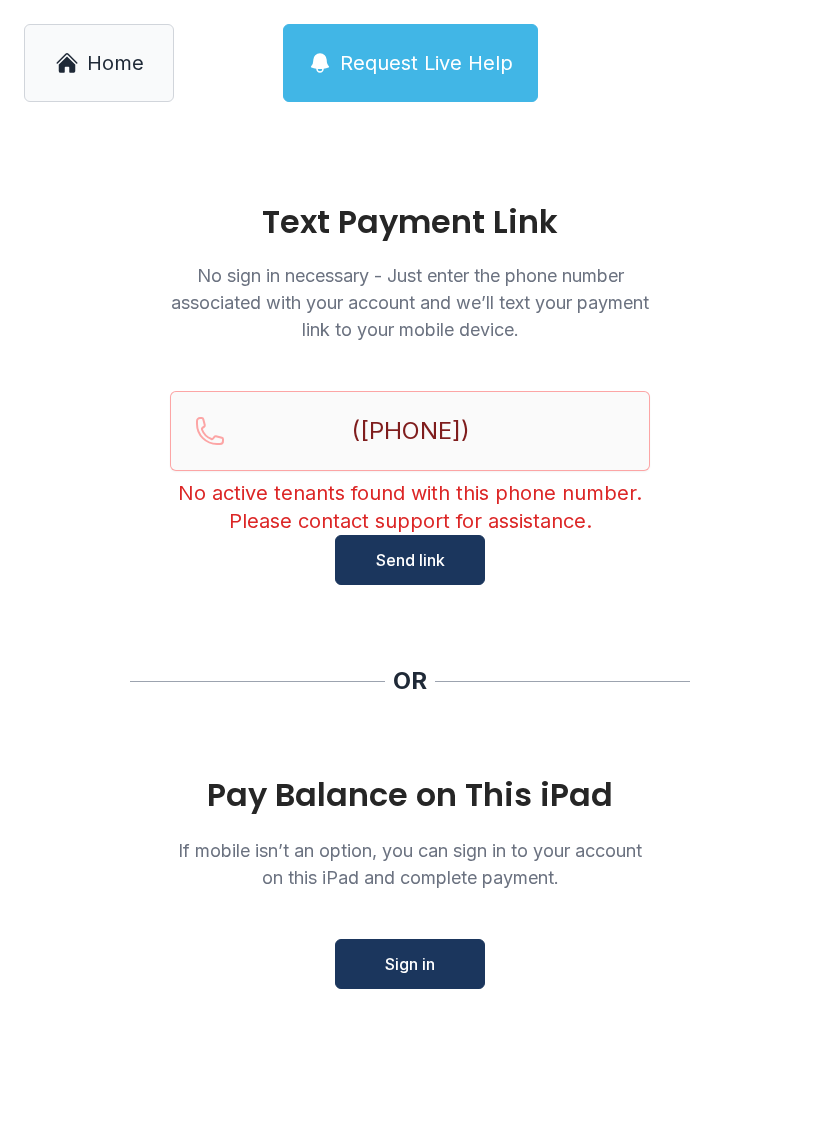 click on "Home" at bounding box center (115, 63) 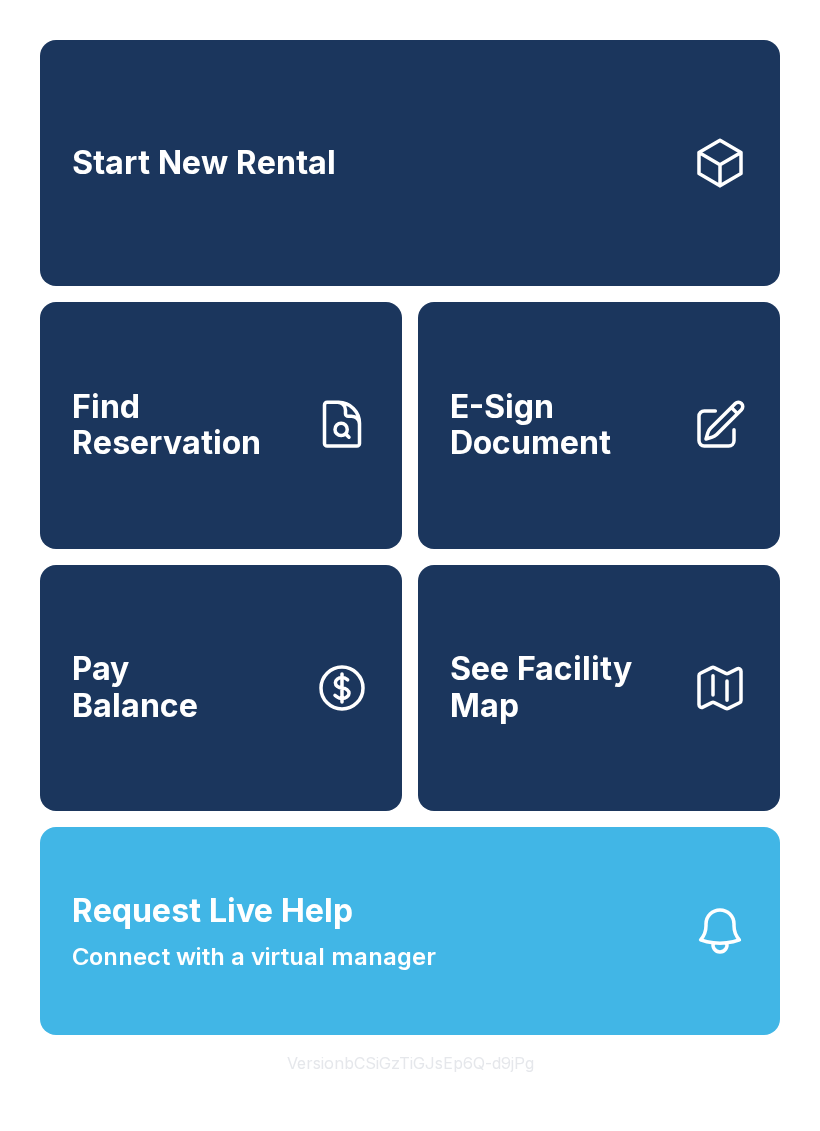 click on "Start New Rental" at bounding box center [410, 163] 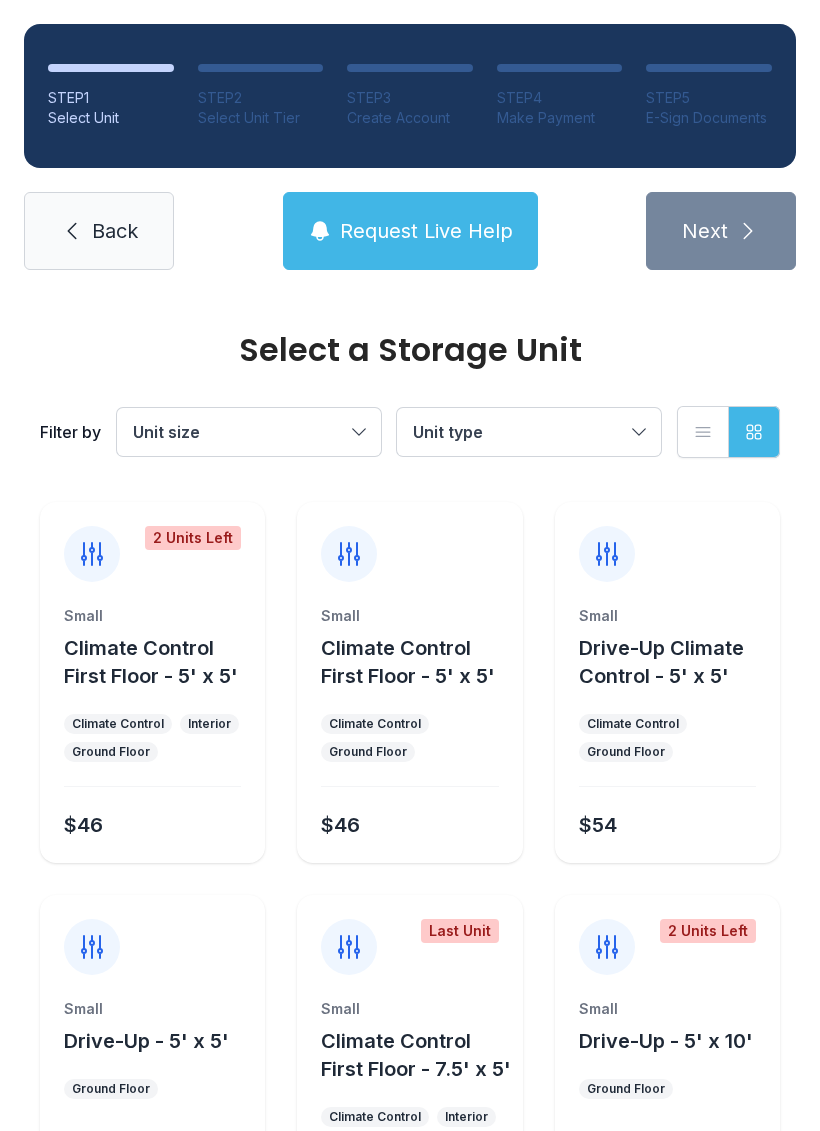 click on "Back" at bounding box center (99, 231) 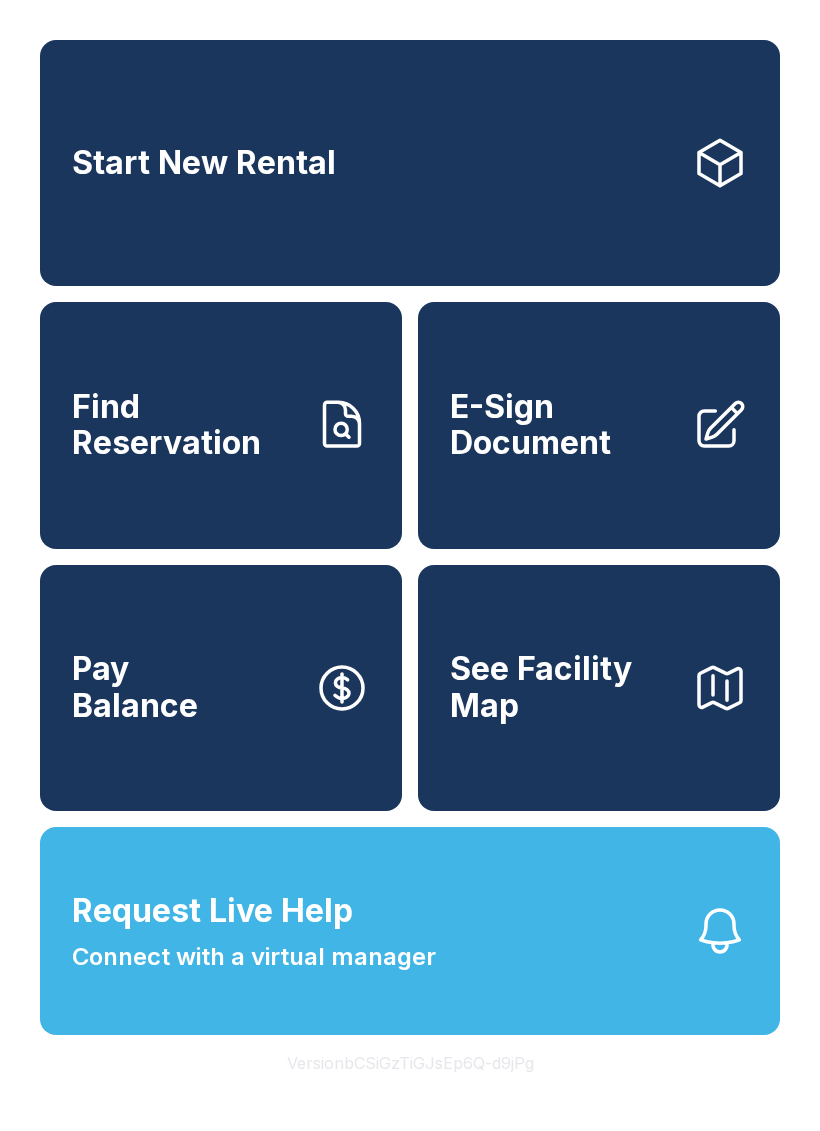 click on "Find Reservation" at bounding box center [185, 425] 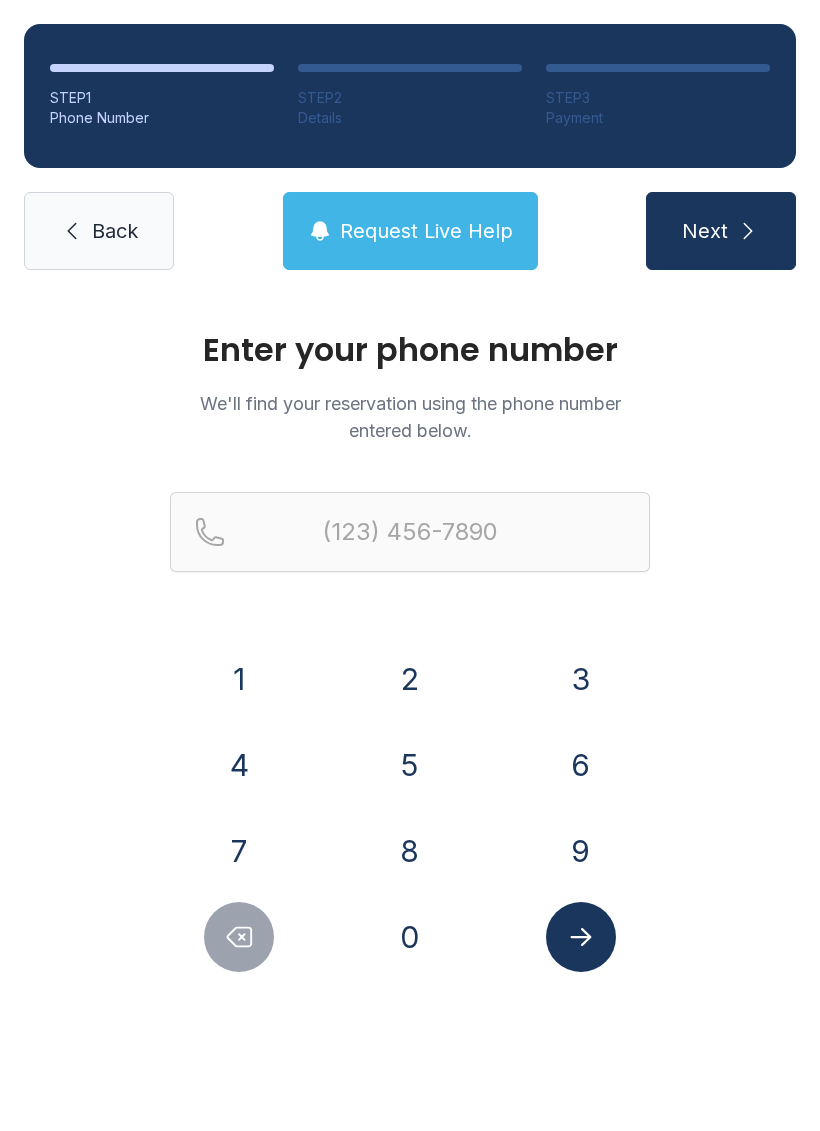 click on "9" at bounding box center (239, 679) 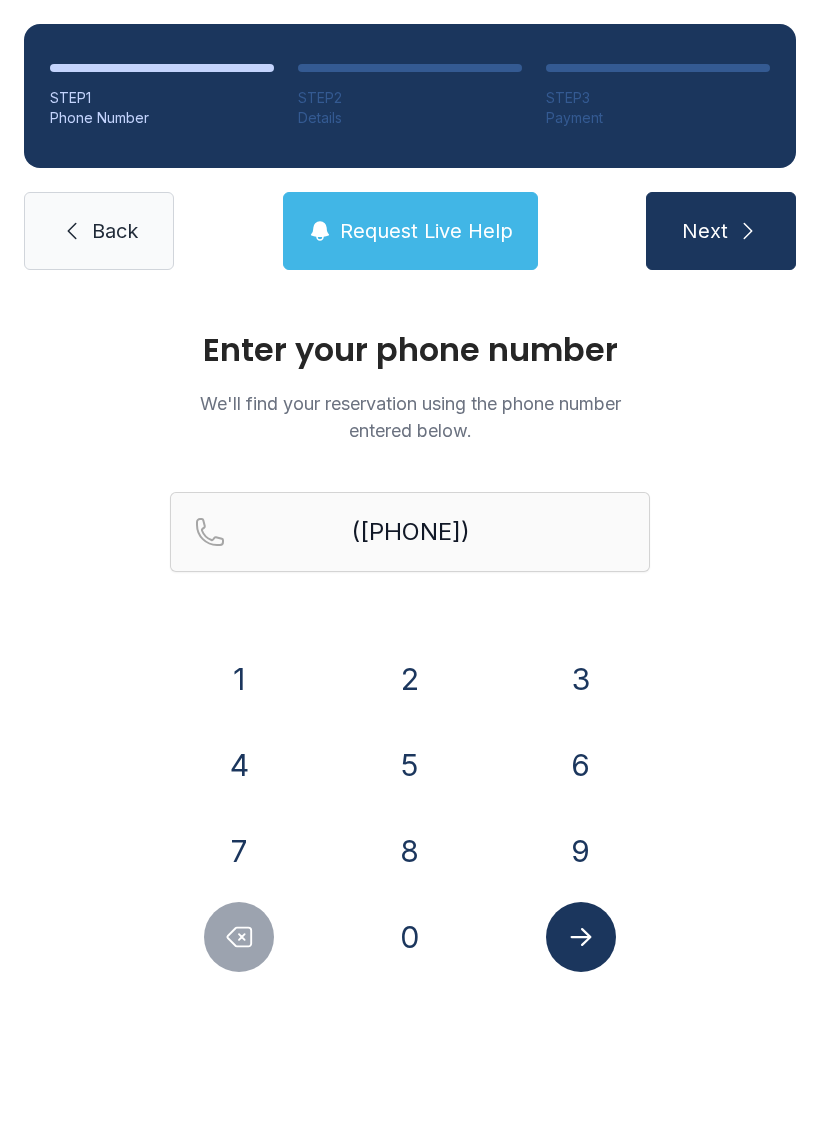 click on "5" at bounding box center (239, 679) 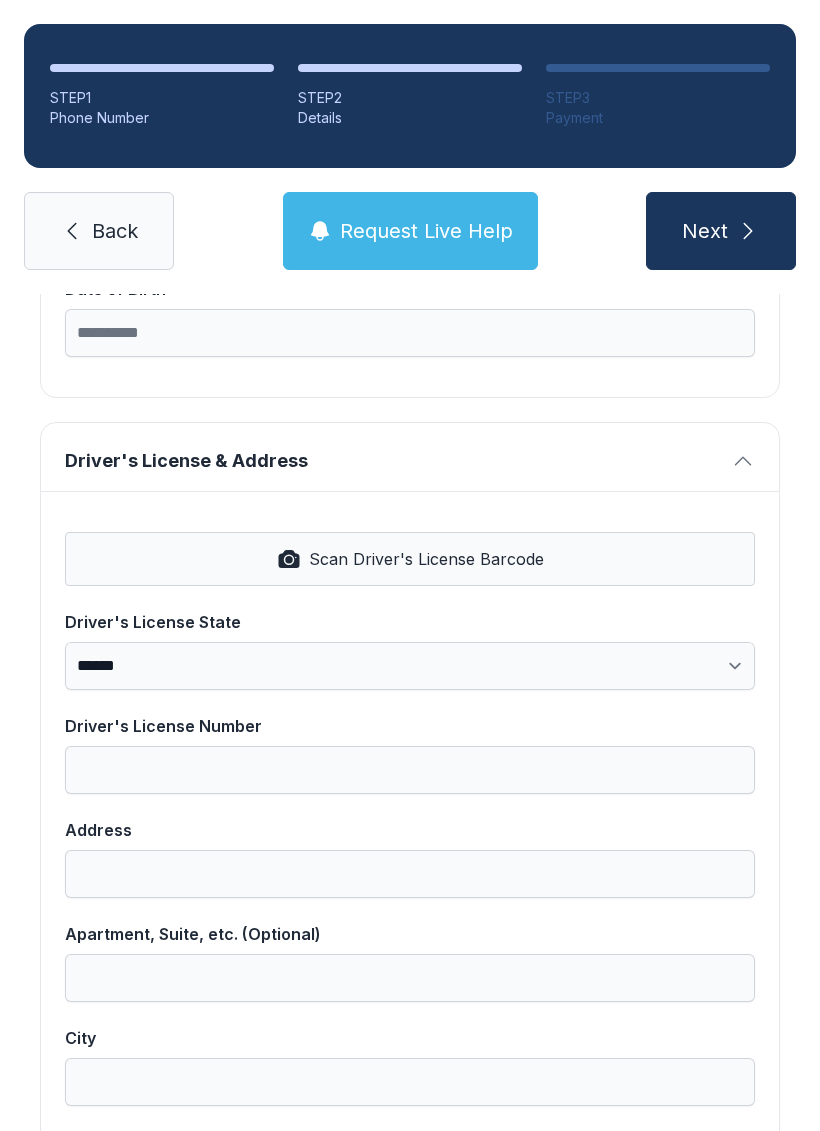 scroll, scrollTop: 656, scrollLeft: 0, axis: vertical 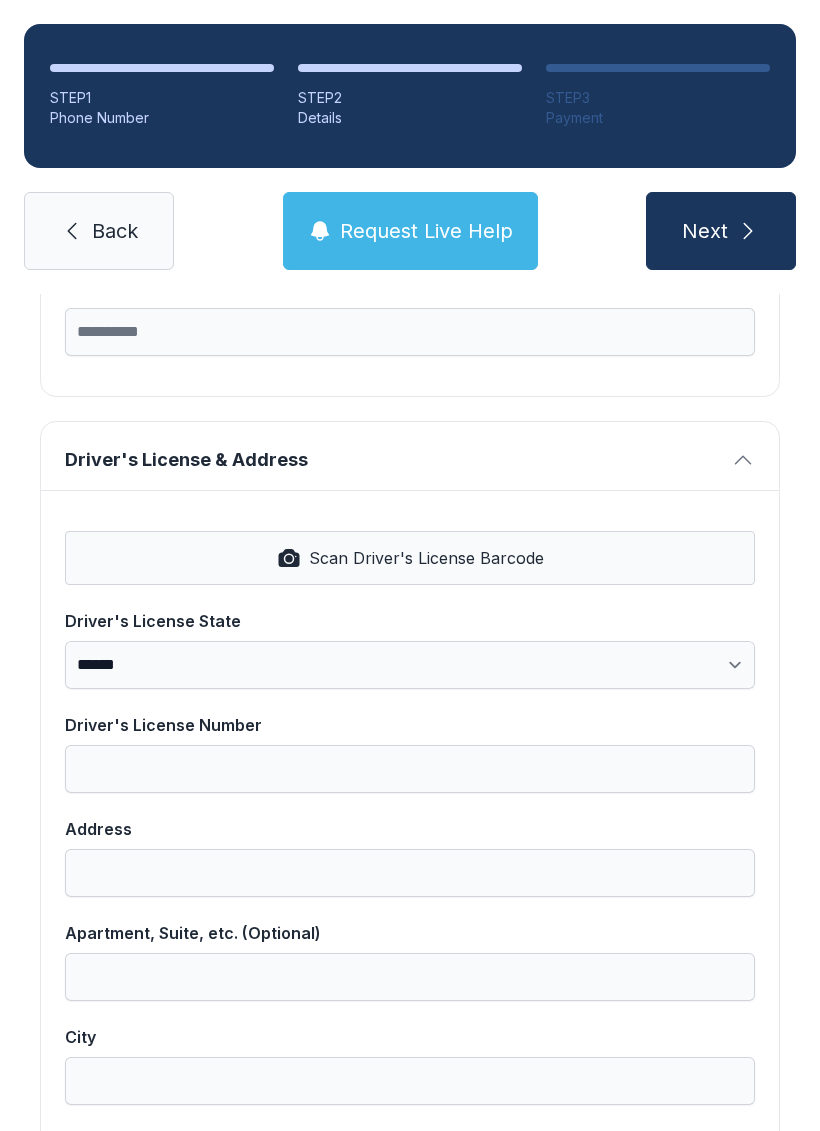 click on "Scan Driver's License Barcode" at bounding box center [426, 558] 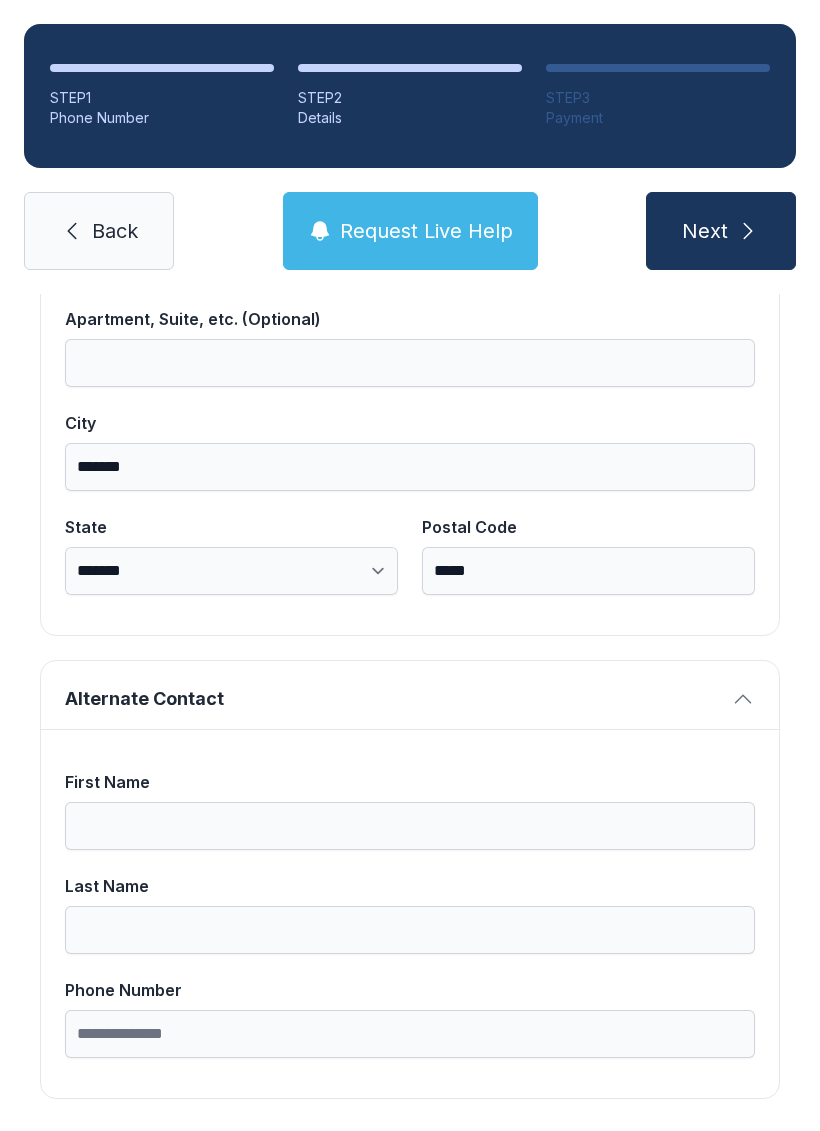 scroll, scrollTop: 1269, scrollLeft: 0, axis: vertical 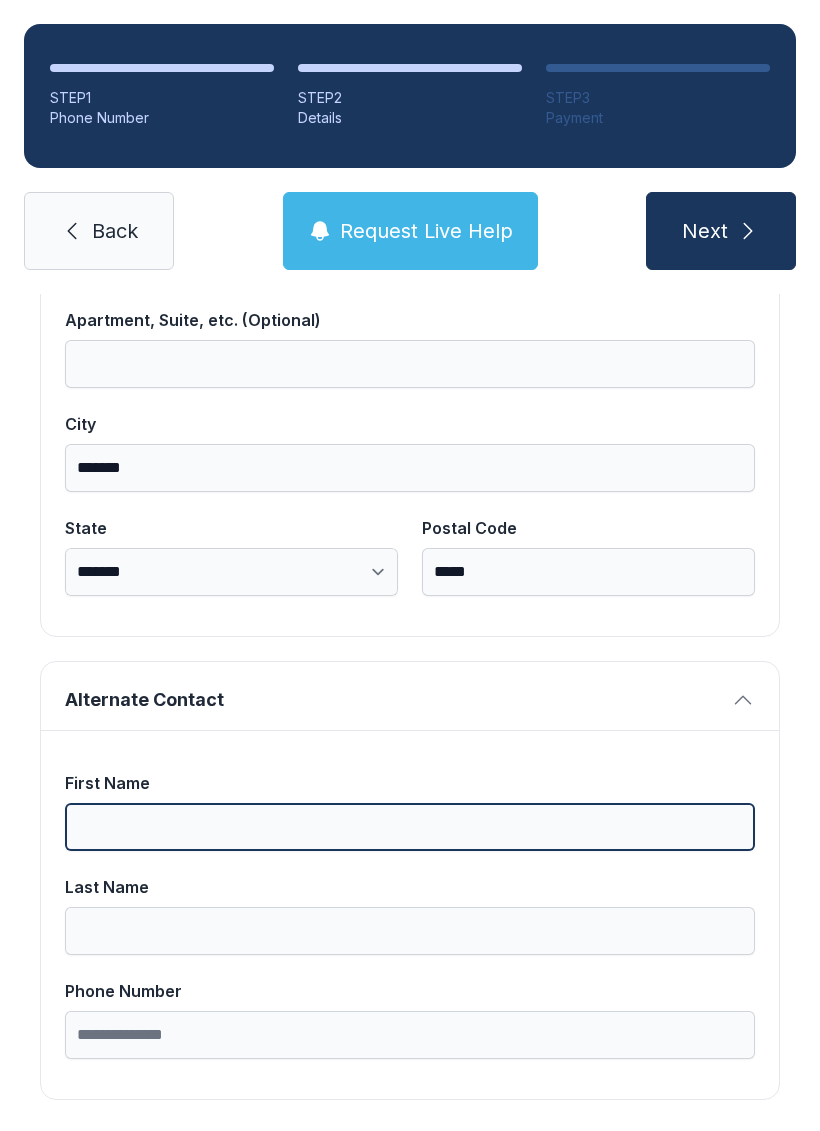 click on "First Name" at bounding box center (410, 827) 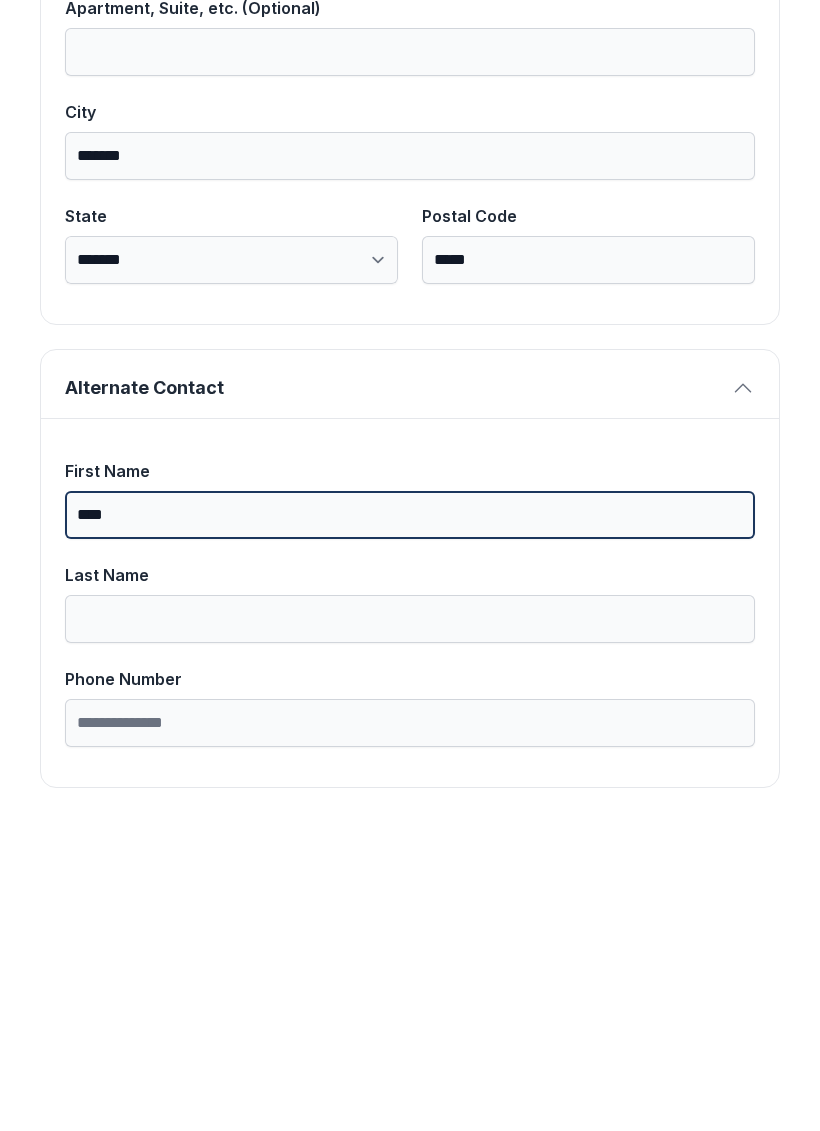 type on "****" 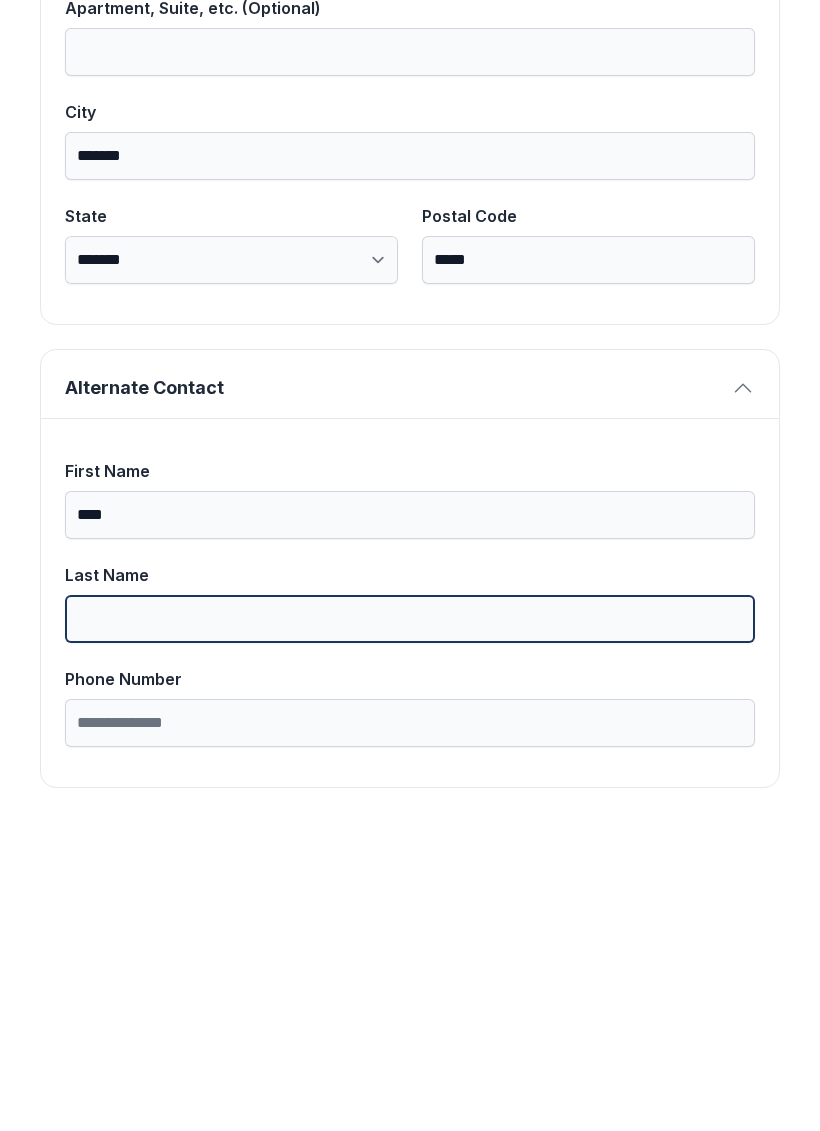 click on "Last Name" at bounding box center (410, 931) 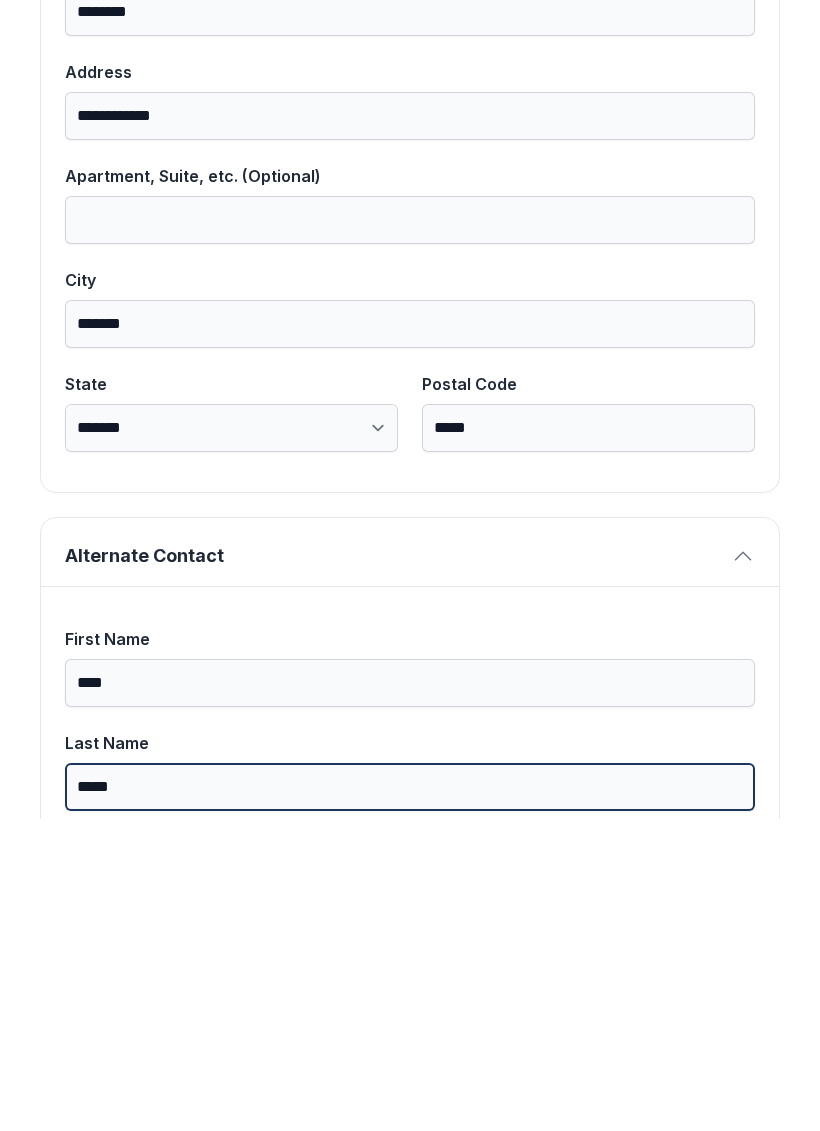 scroll, scrollTop: 1095, scrollLeft: 0, axis: vertical 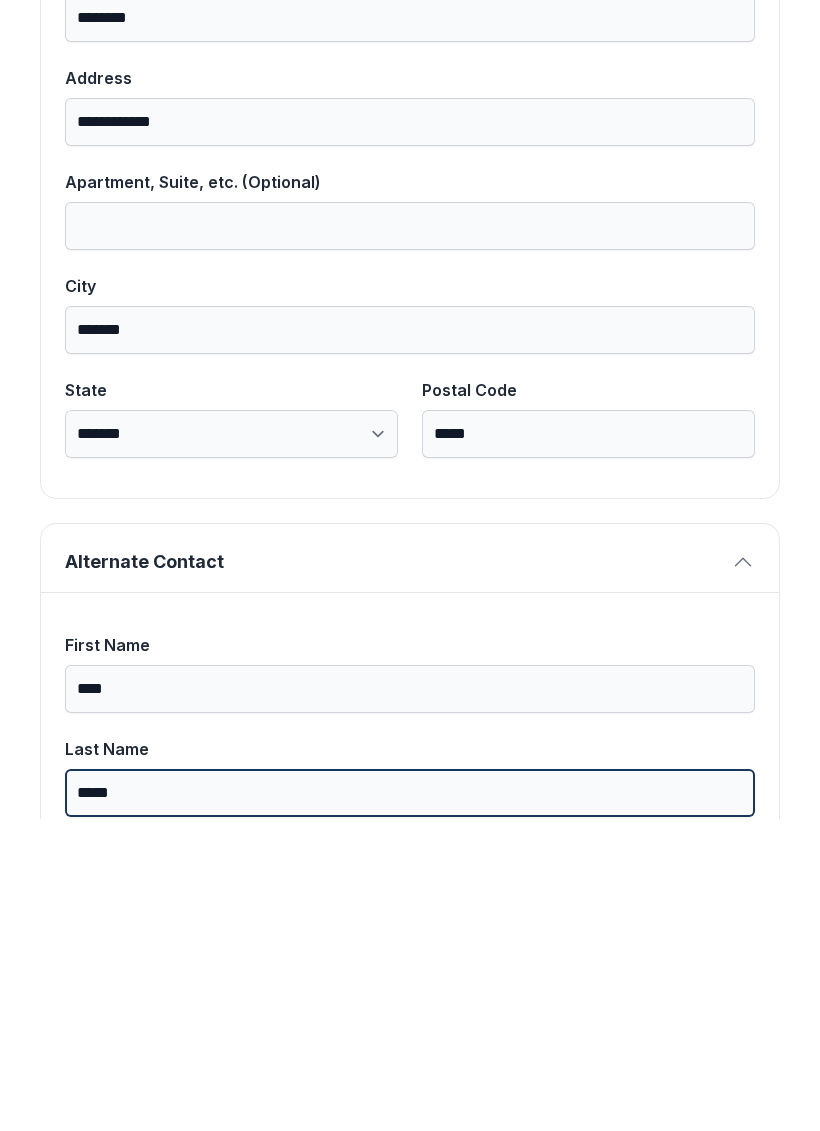 type on "*****" 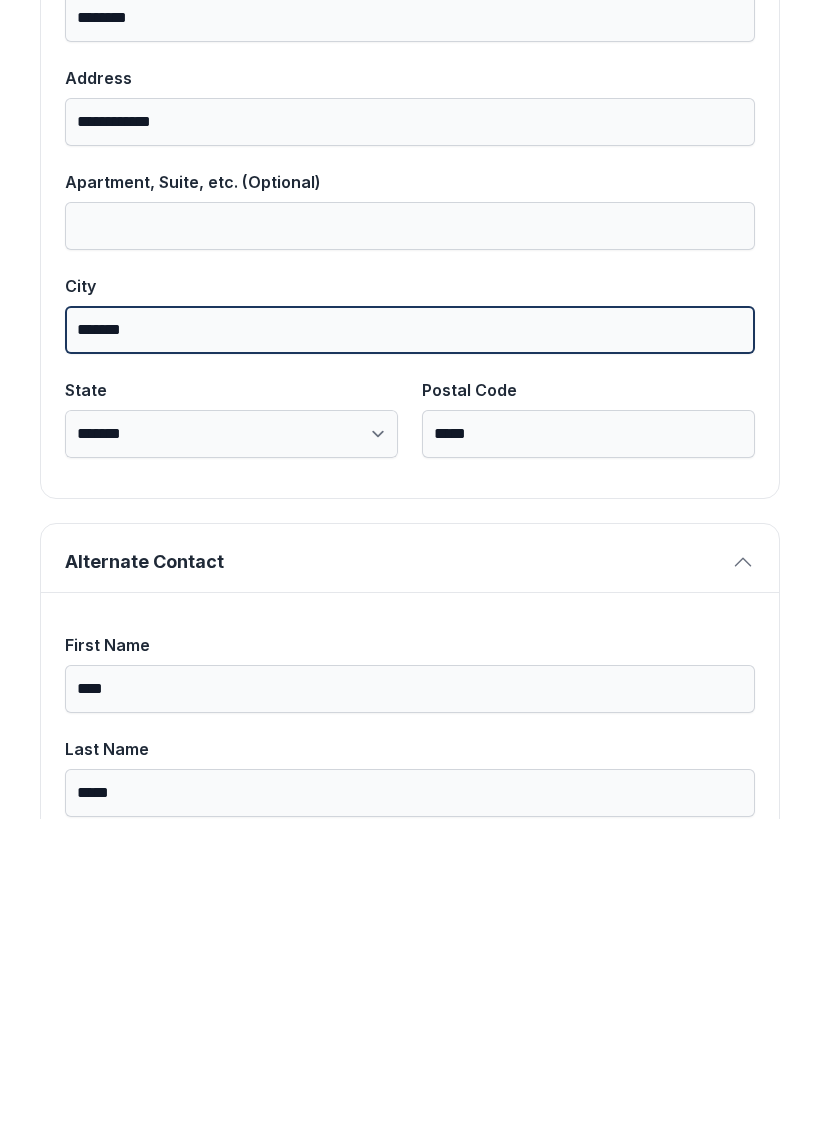 click on "*******" at bounding box center [410, 642] 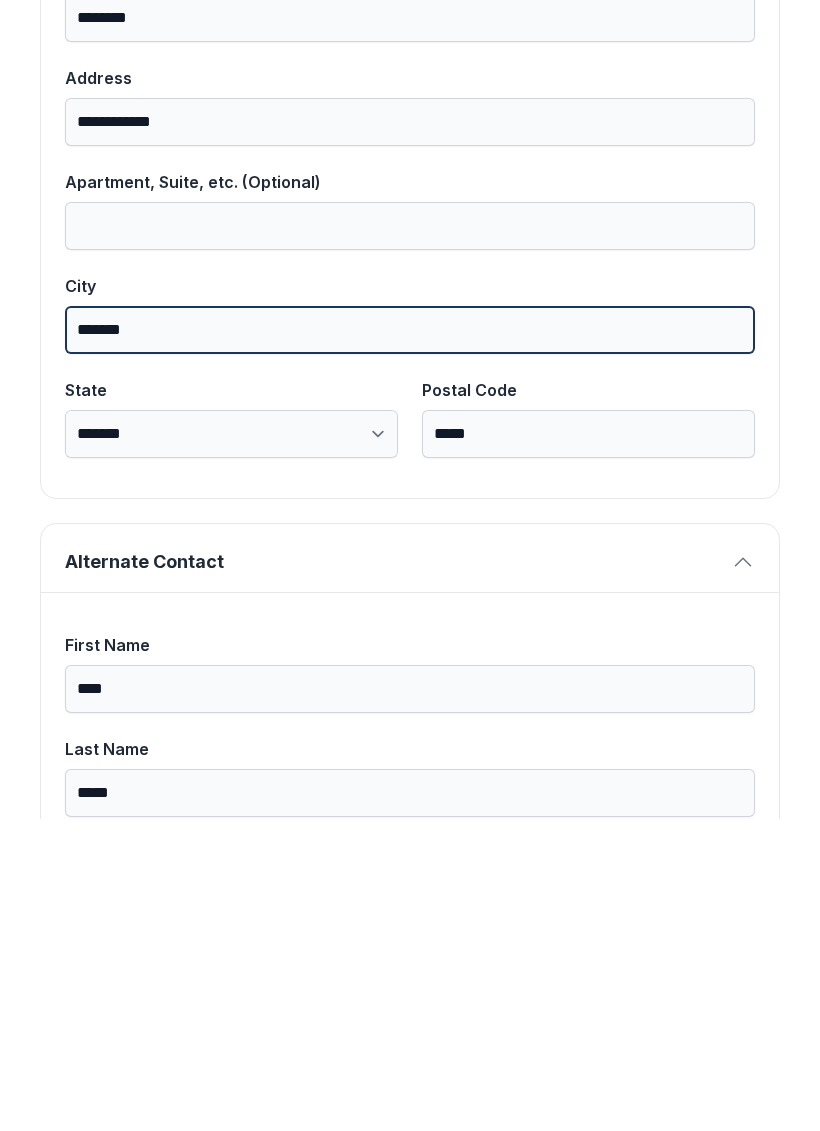 click on "*******" at bounding box center (410, 642) 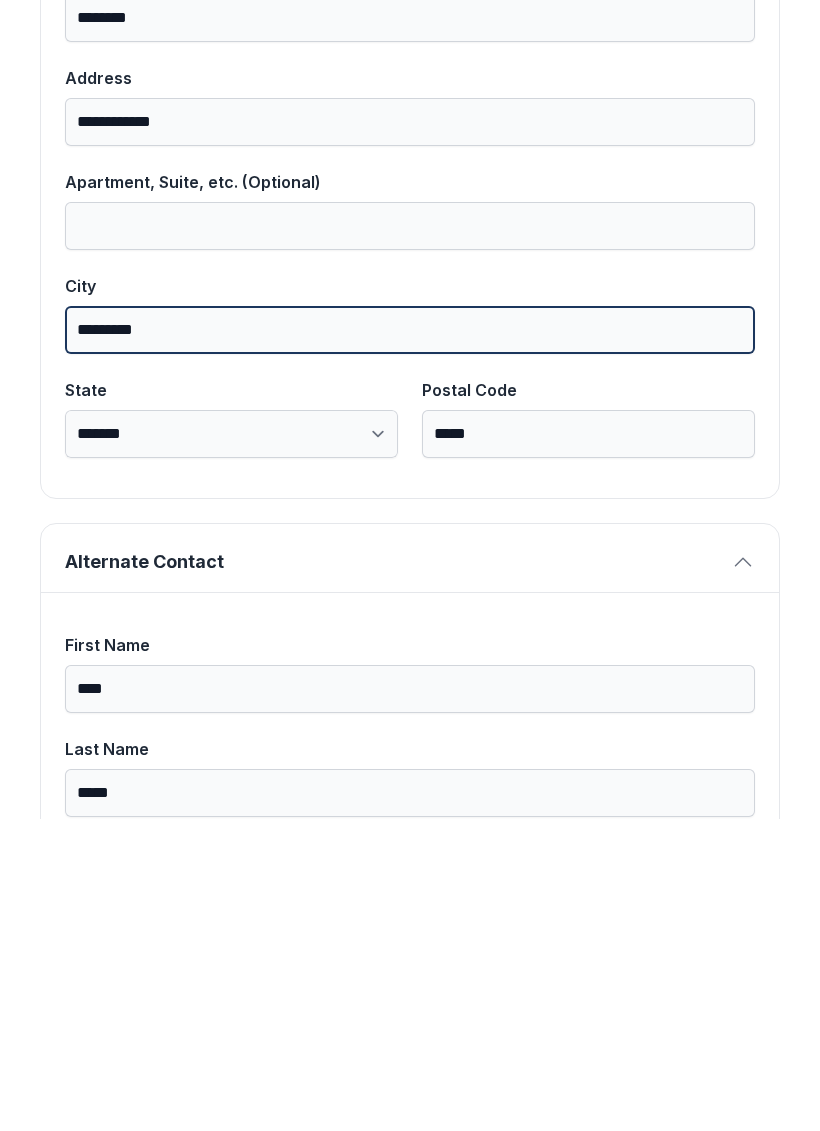 type on "*********" 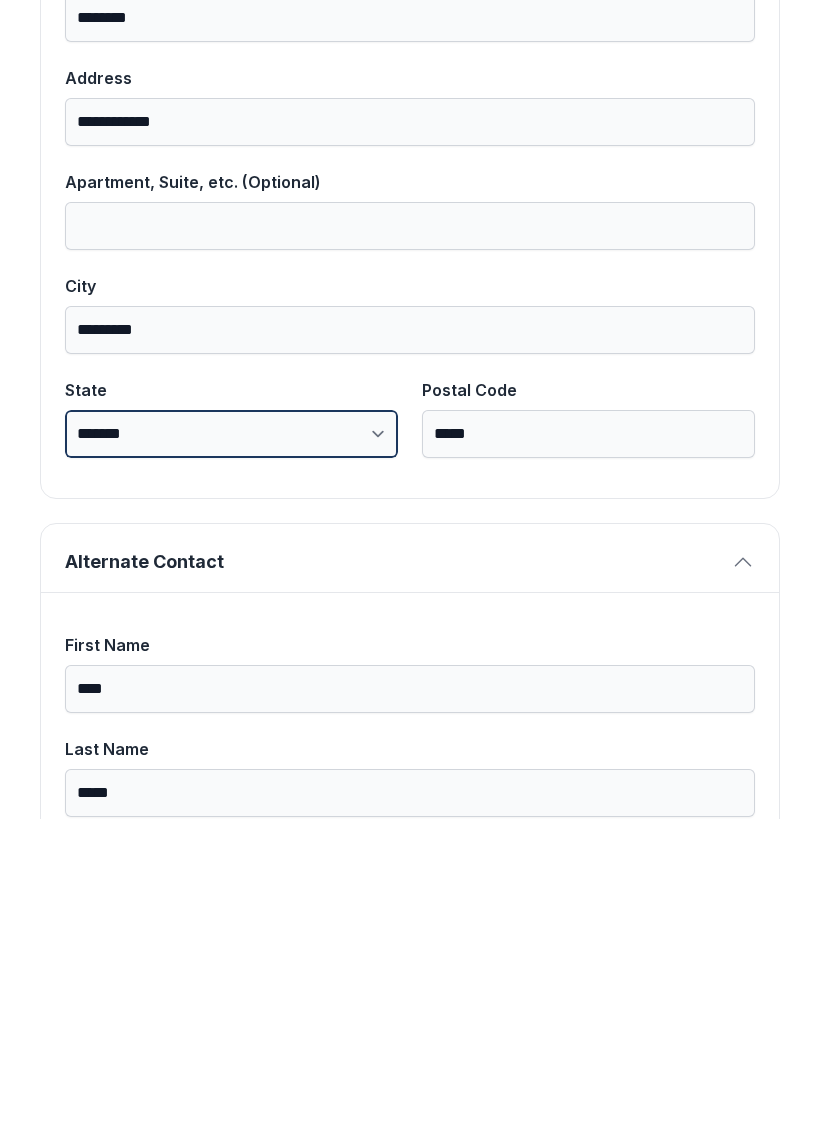 click on "**********" at bounding box center (231, 746) 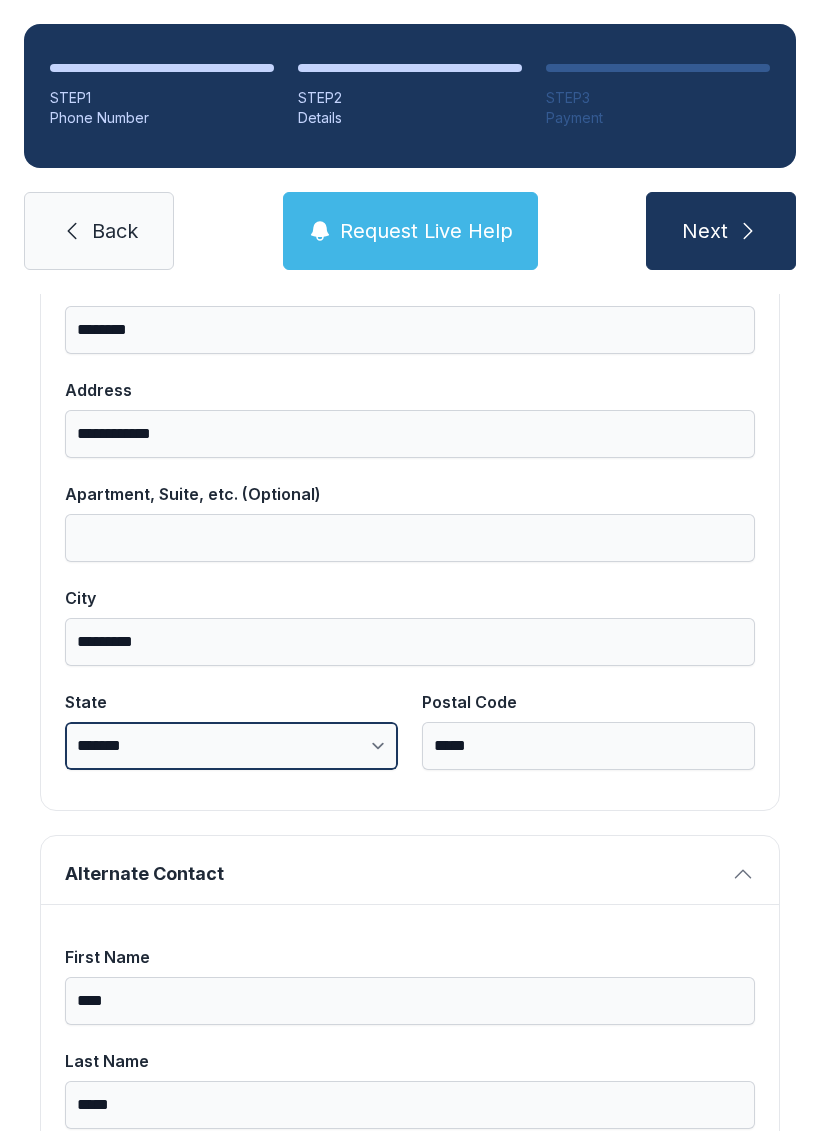 select on "**" 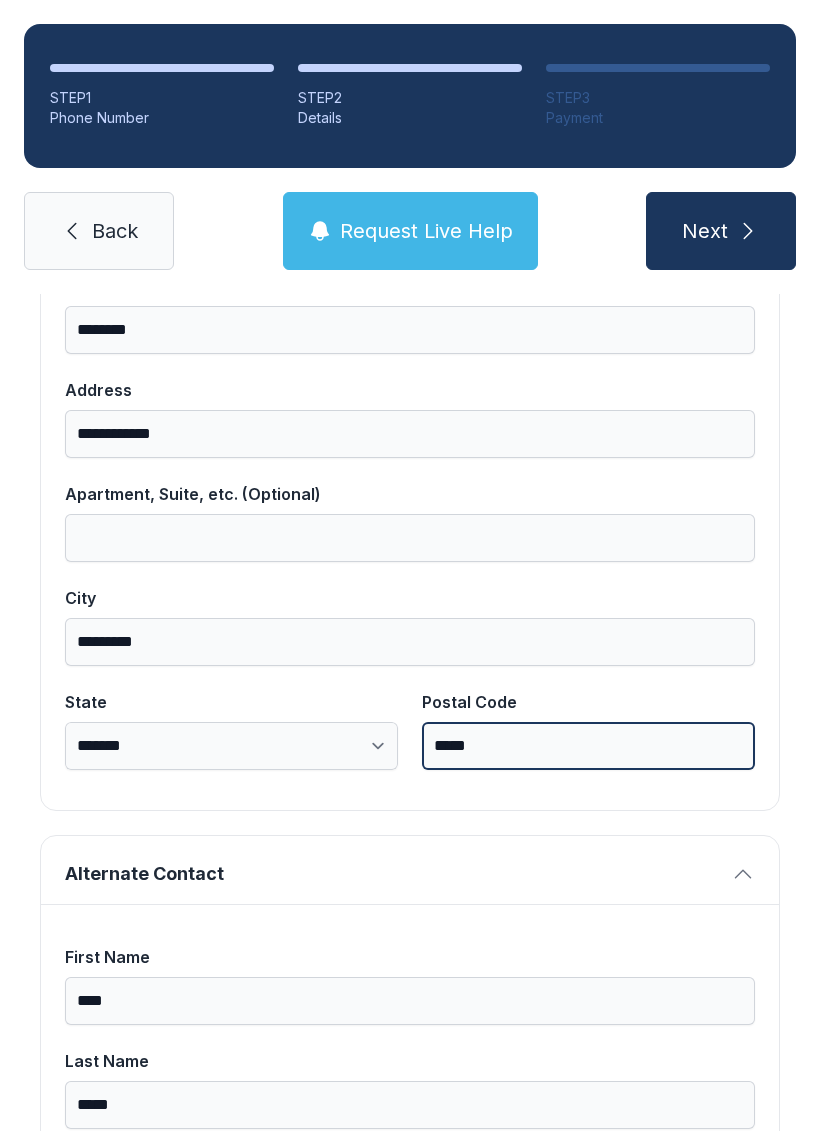 click on "*****" at bounding box center (588, 746) 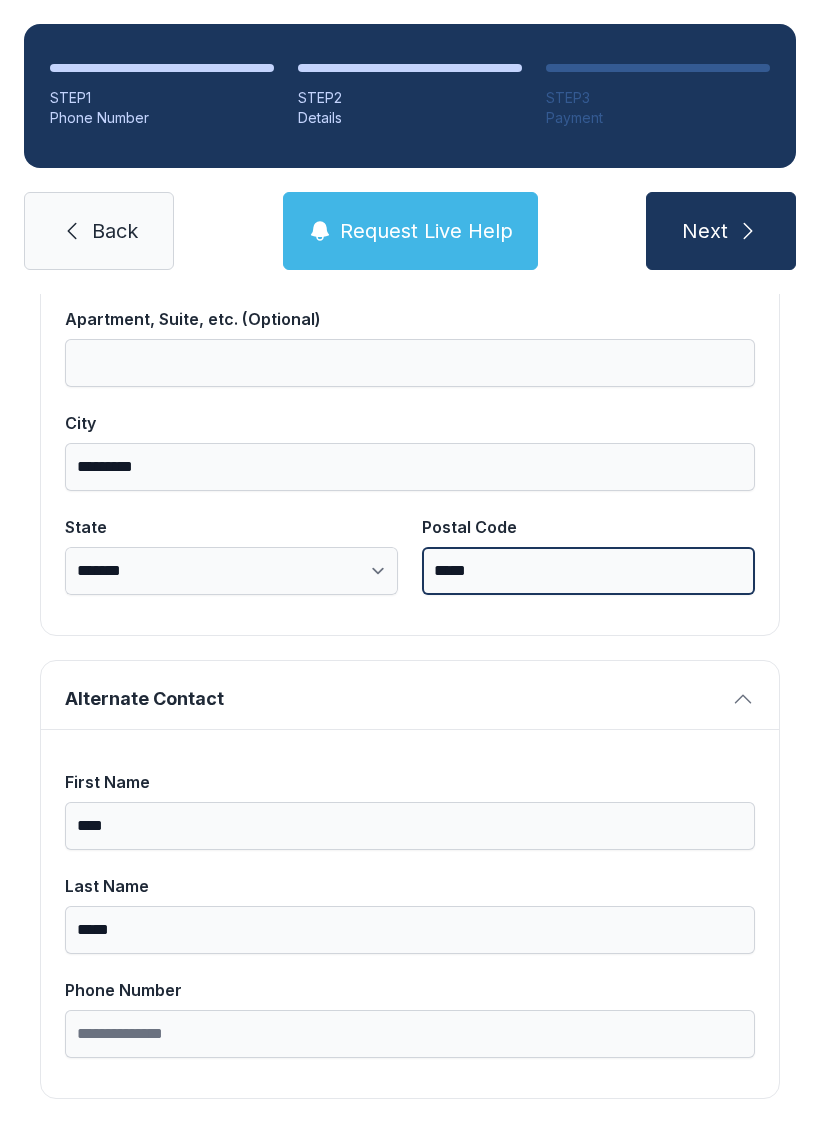 scroll, scrollTop: 1269, scrollLeft: 0, axis: vertical 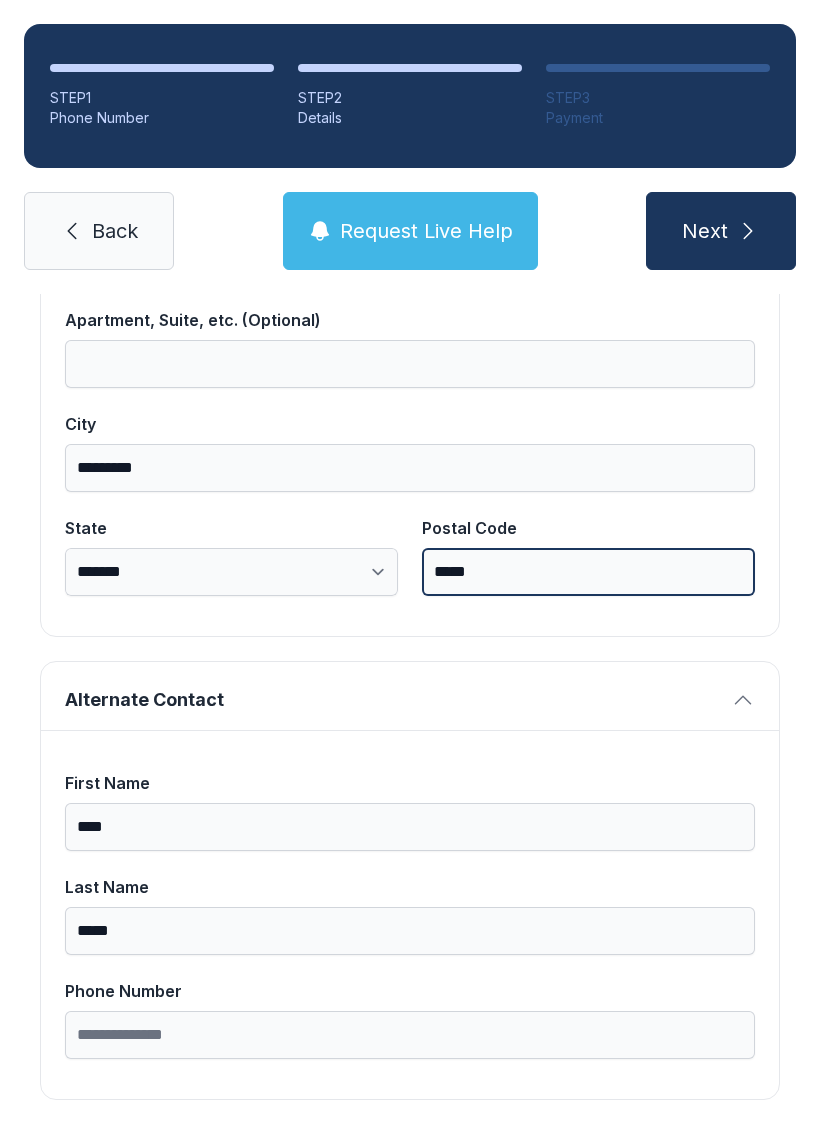 type on "*****" 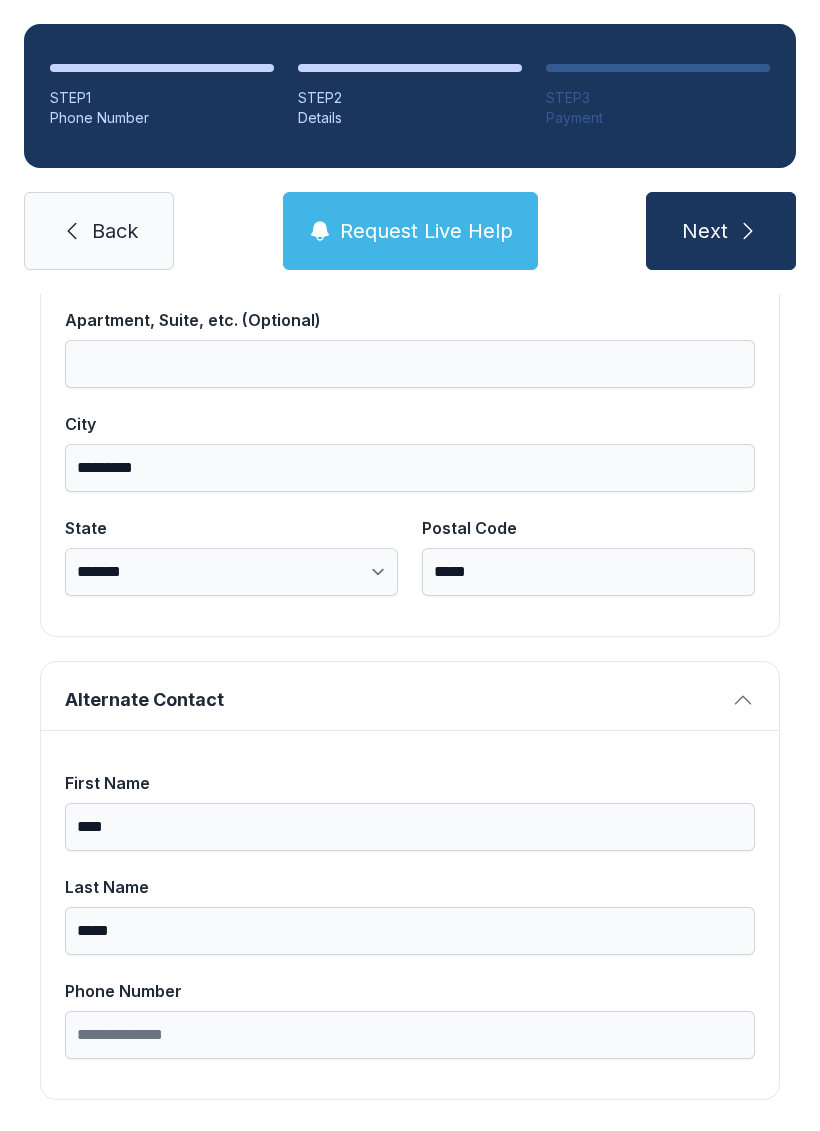 click on "Next" at bounding box center (721, 231) 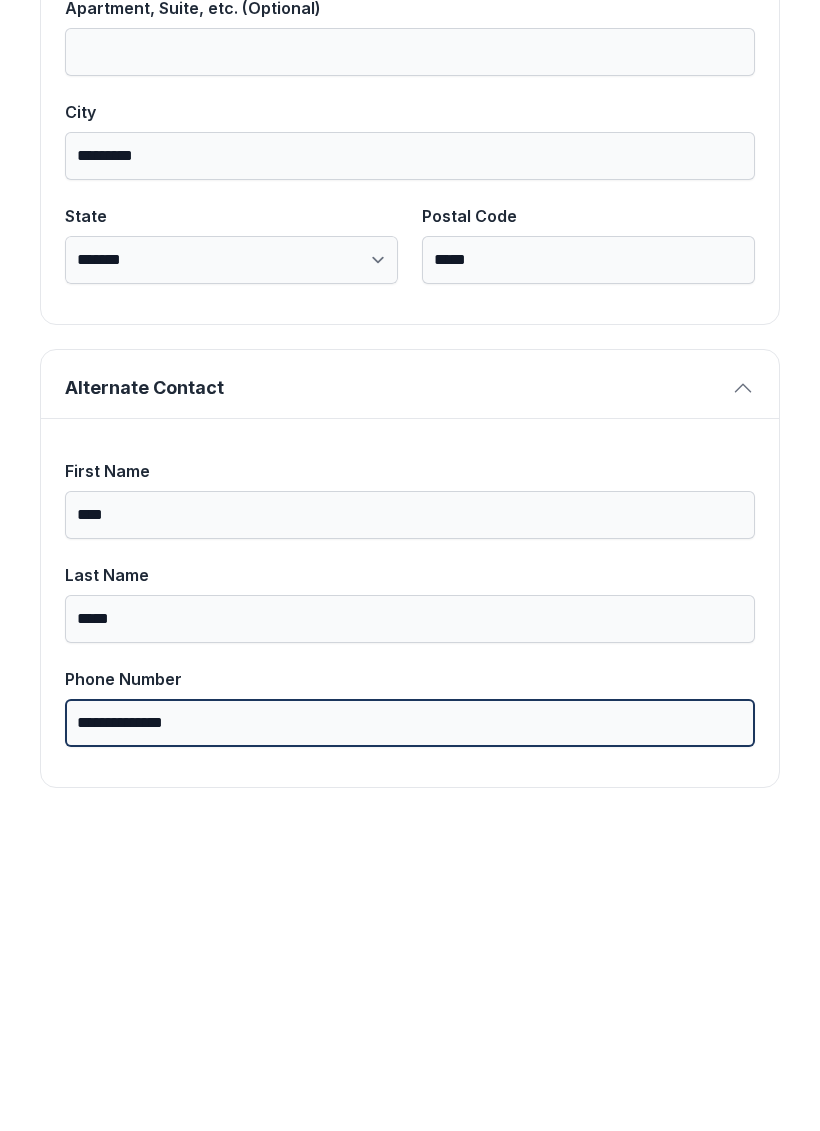 type on "**********" 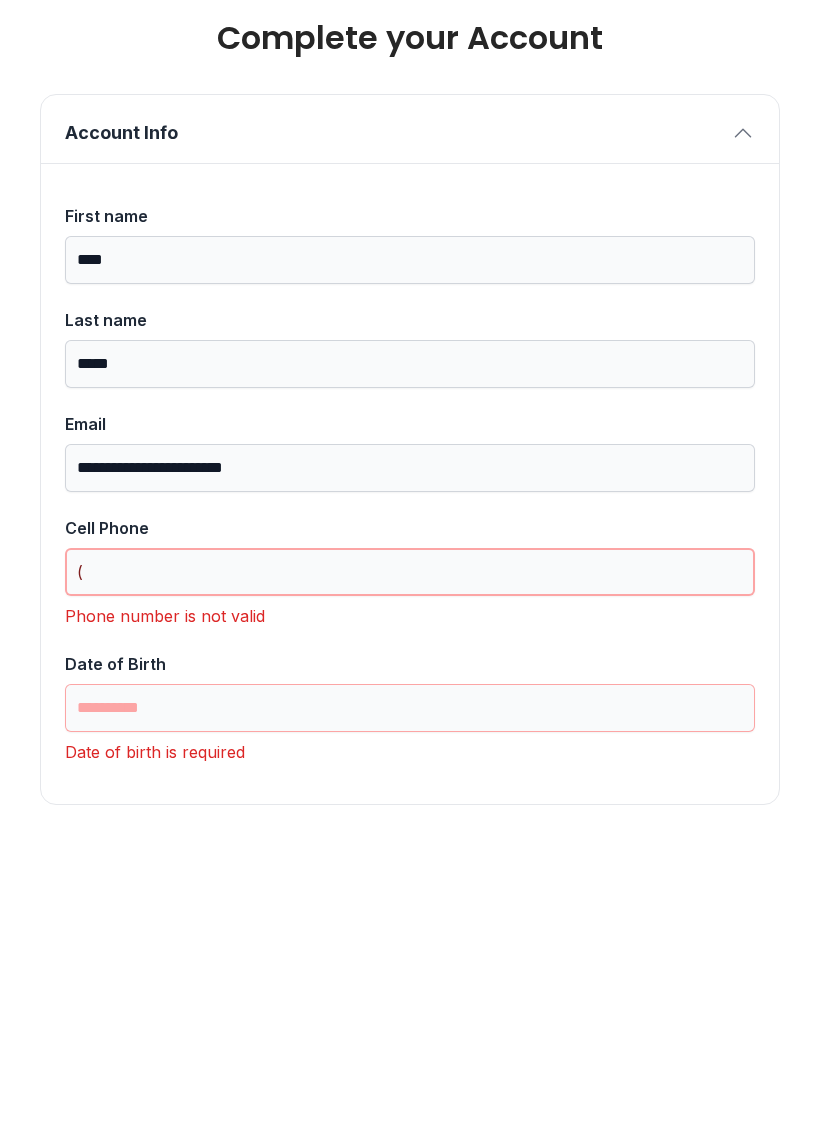 scroll, scrollTop: 74, scrollLeft: 0, axis: vertical 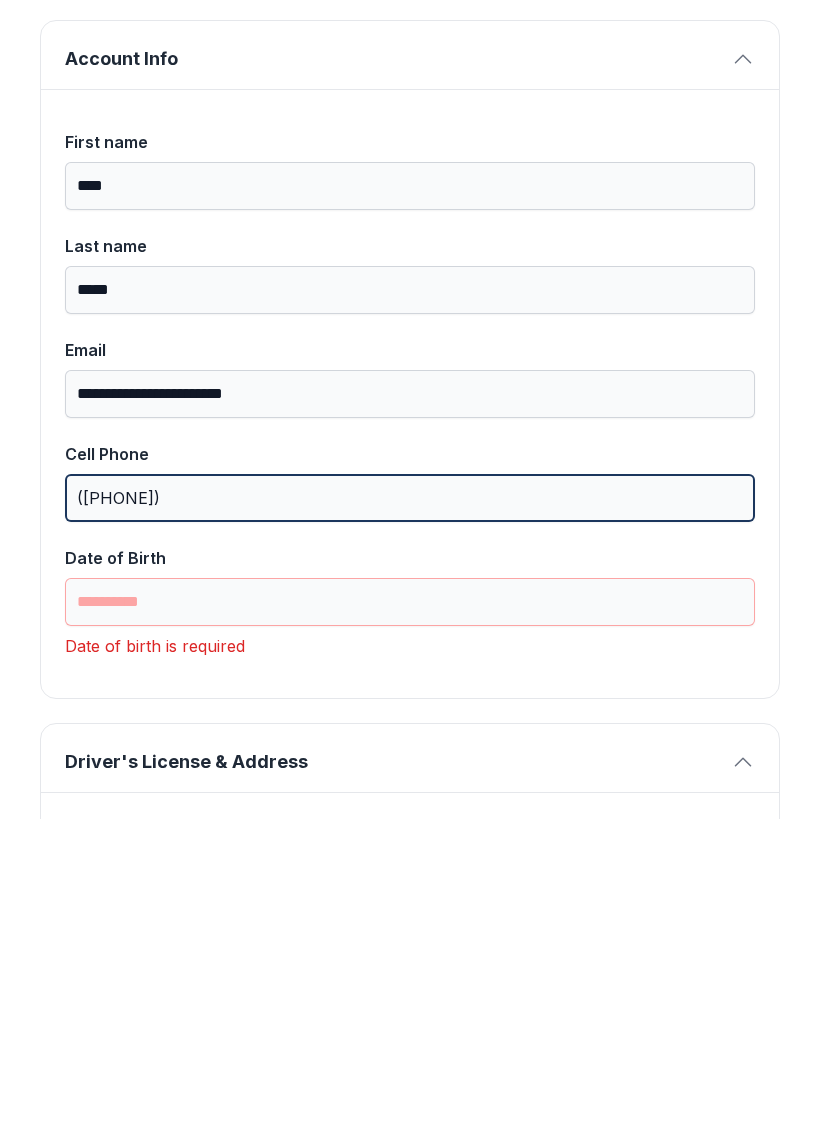 type on "([PHONE])" 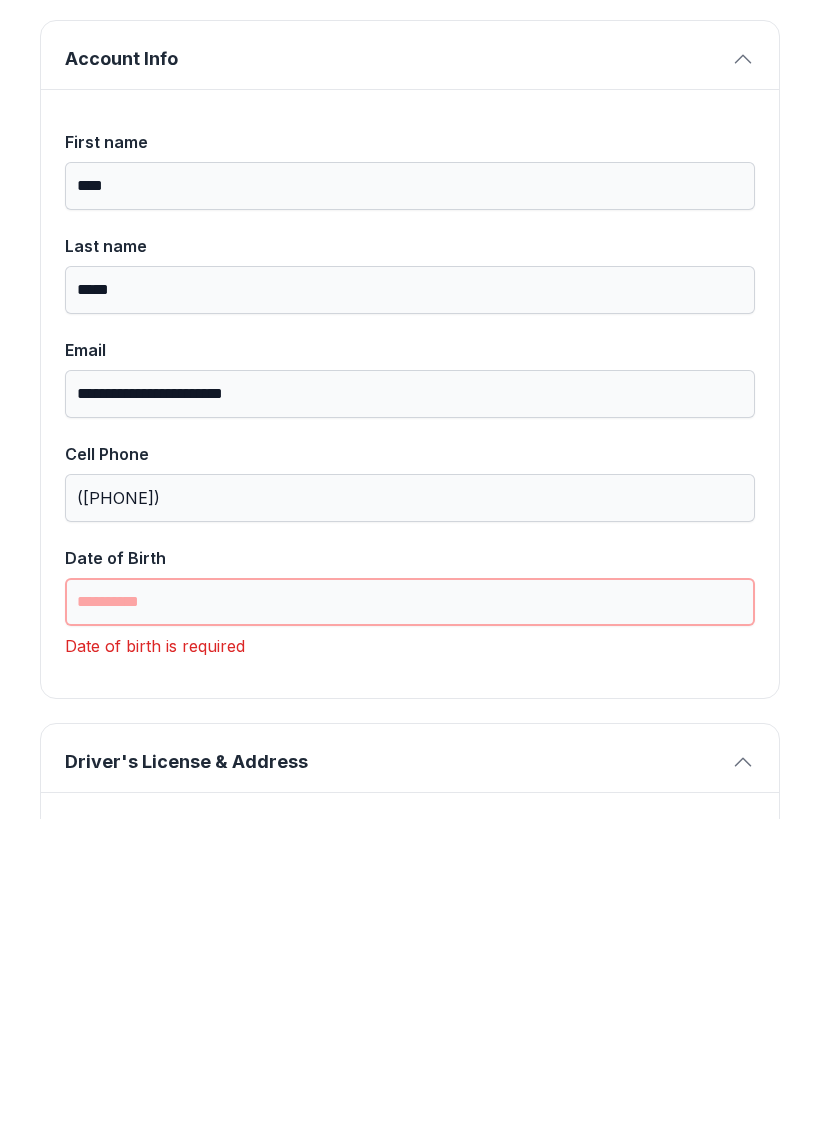 click on "Date of Birth" at bounding box center [410, 914] 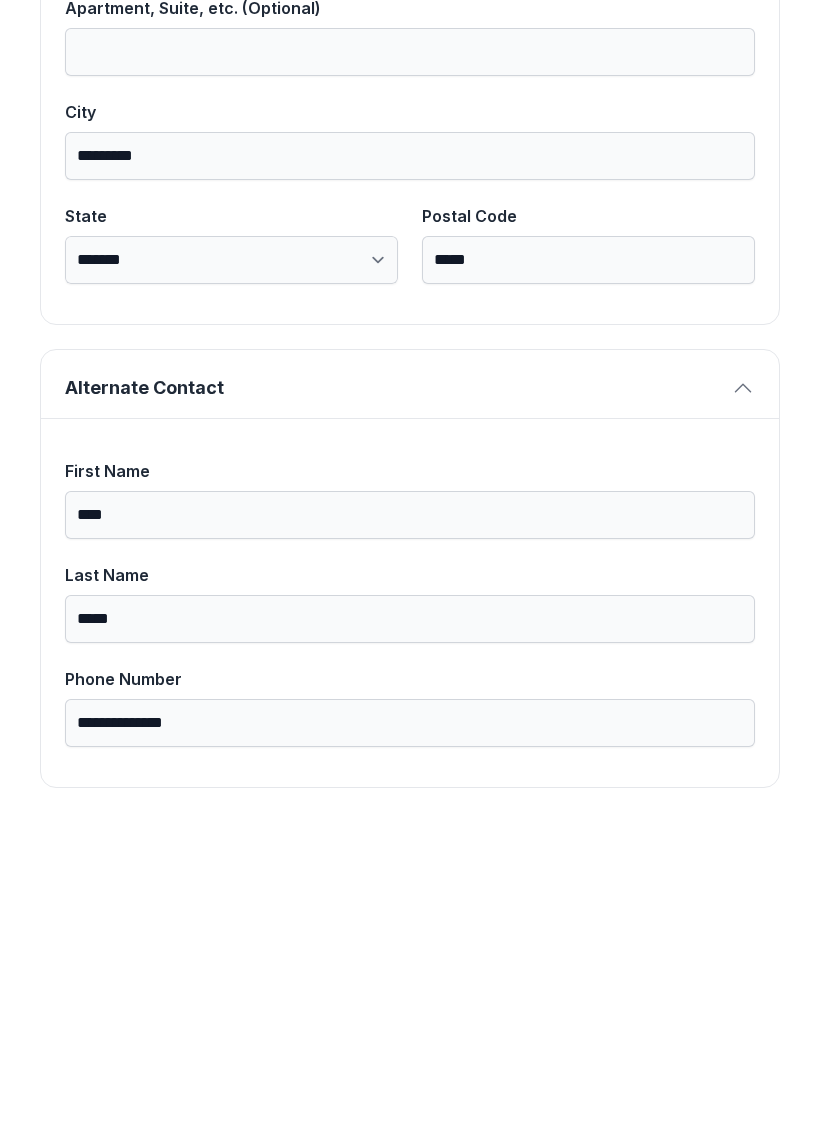 type on "**********" 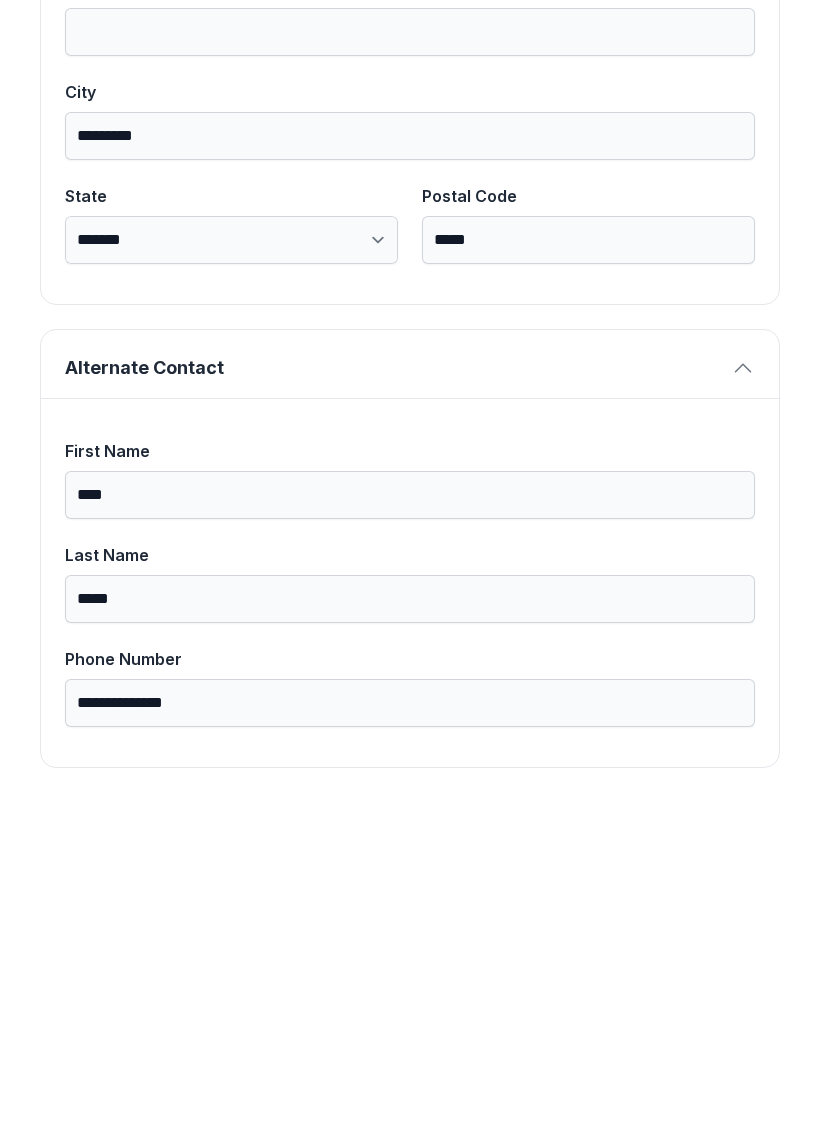scroll, scrollTop: 1302, scrollLeft: 0, axis: vertical 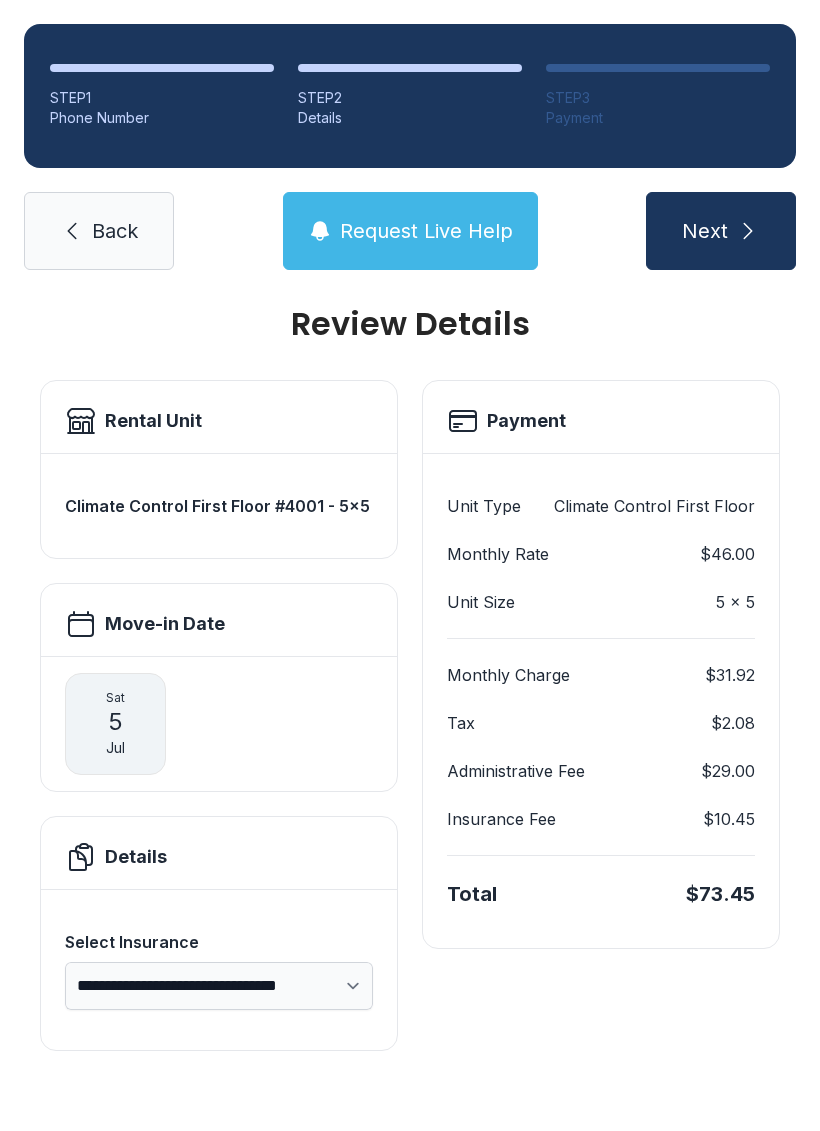 click on "Next" at bounding box center [705, 231] 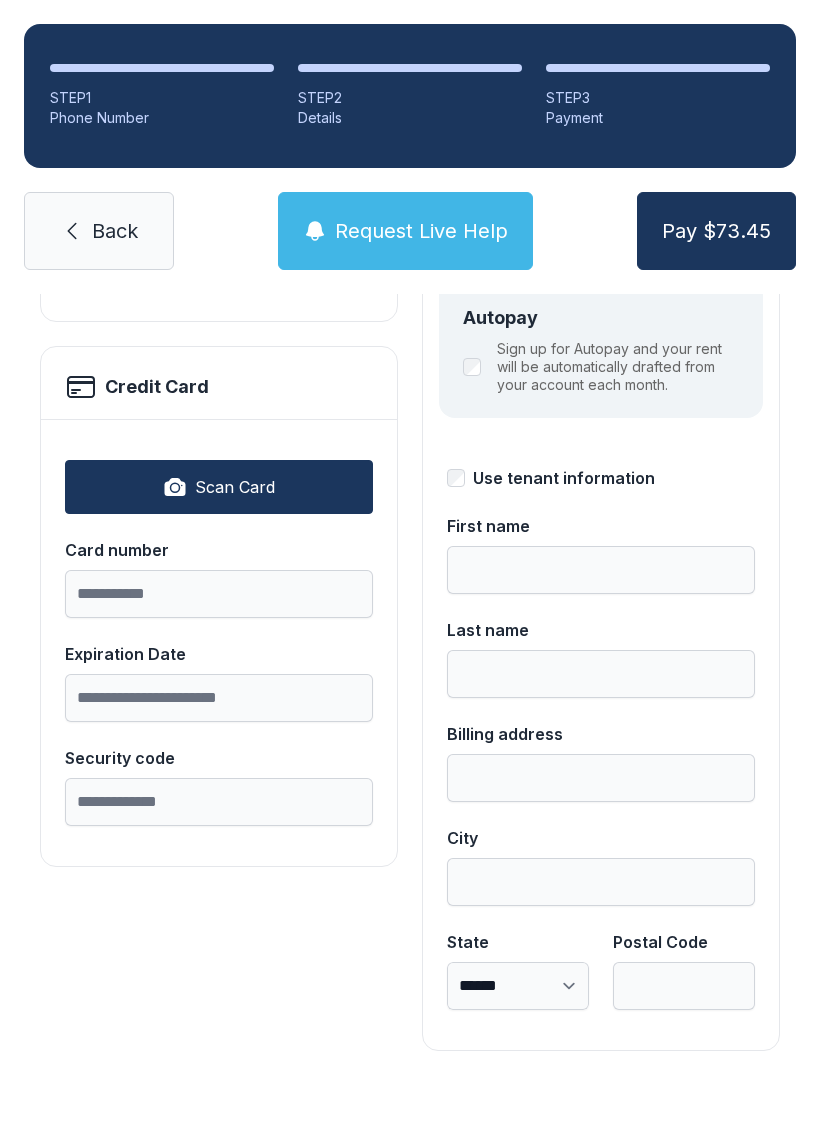 scroll, scrollTop: 0, scrollLeft: 0, axis: both 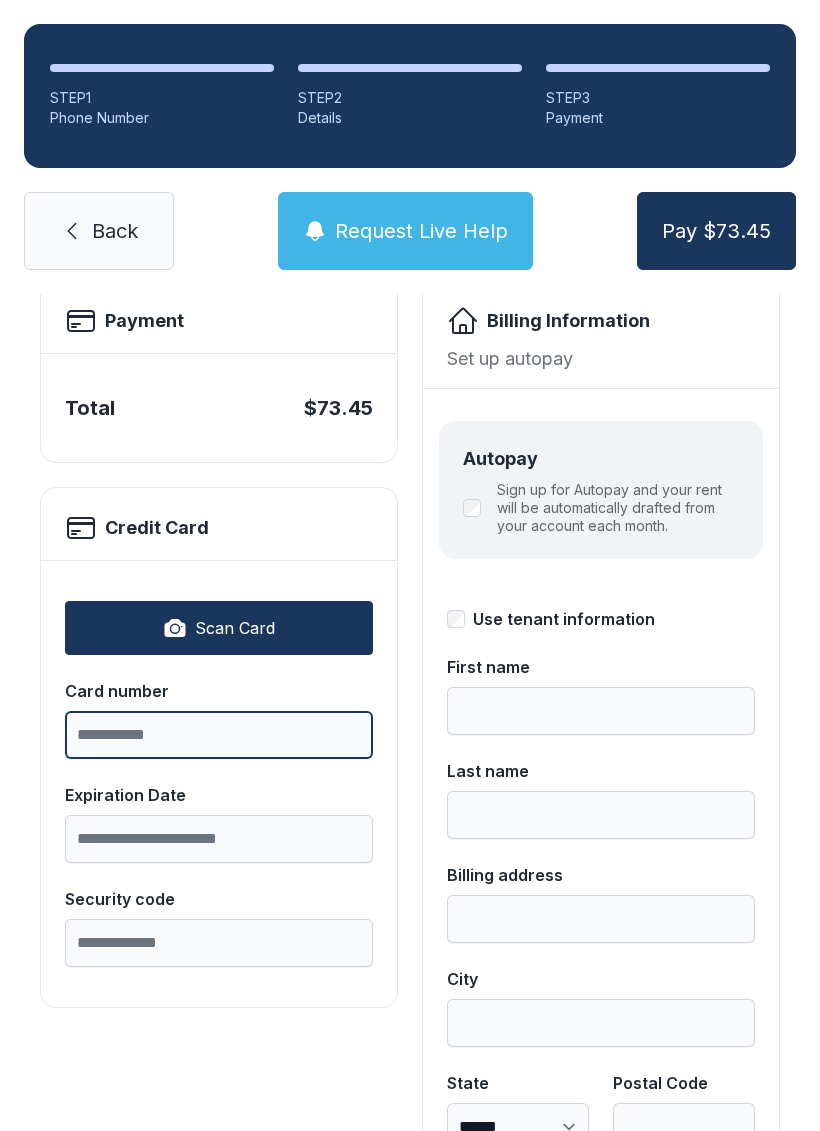 click on "Card number" at bounding box center (219, 735) 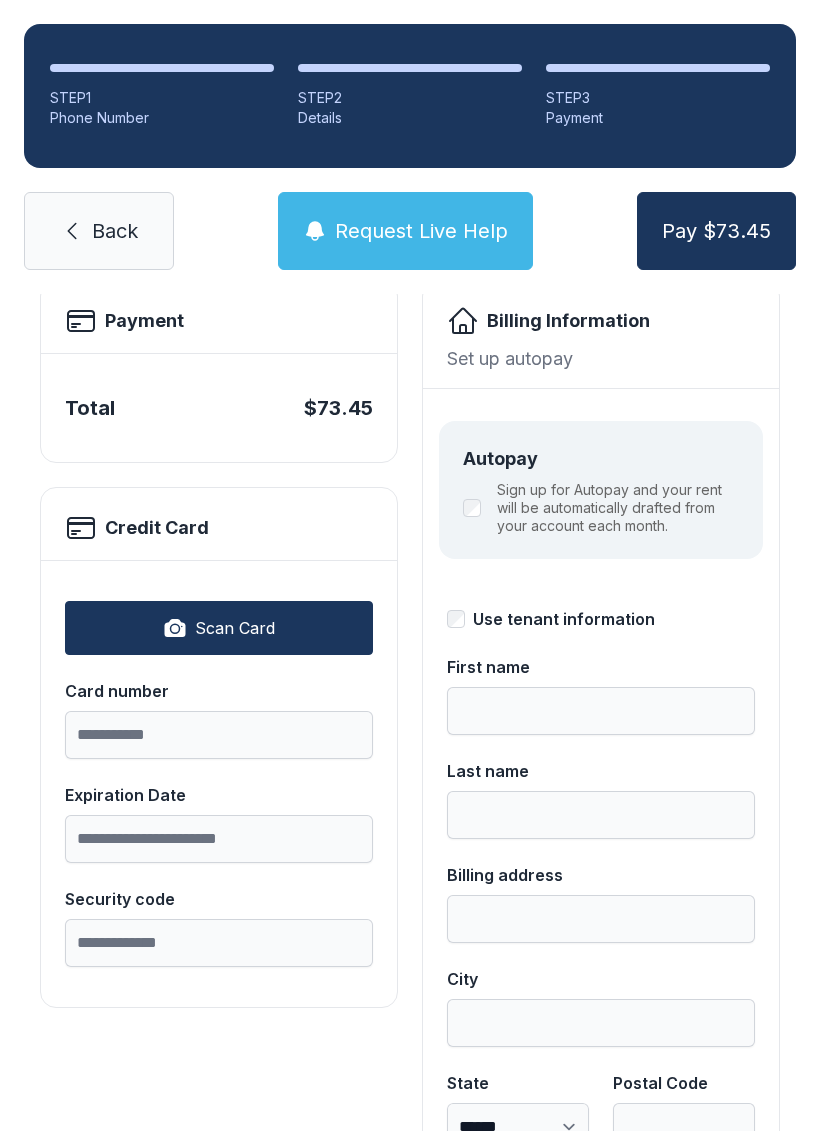 click on "Scan Card" at bounding box center (219, 628) 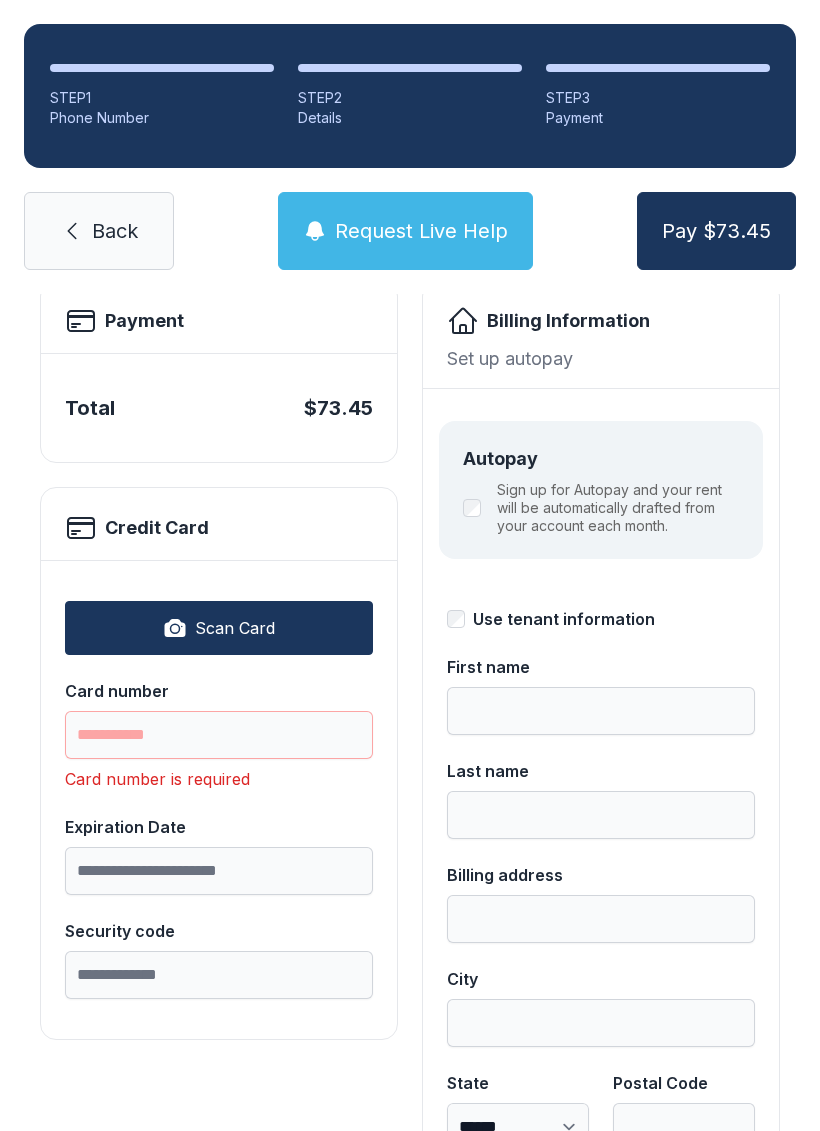 click on "Card number" at bounding box center [219, 735] 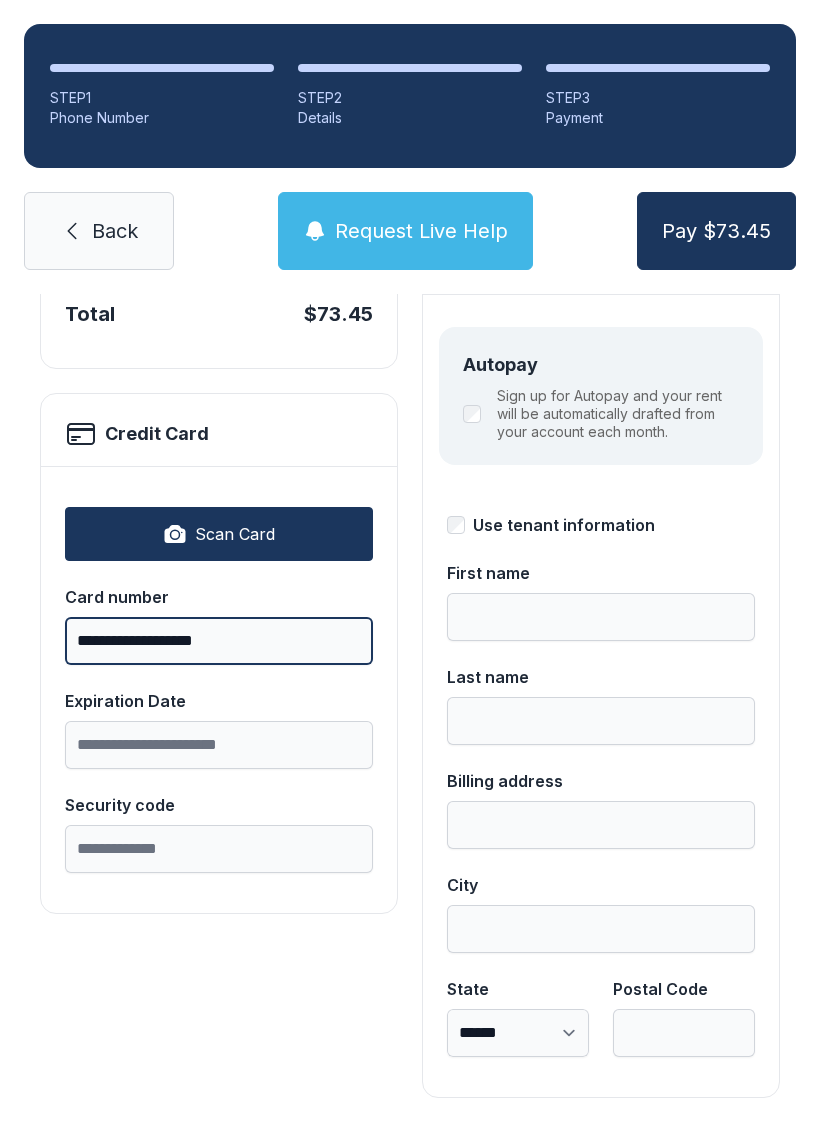 scroll, scrollTop: 218, scrollLeft: 0, axis: vertical 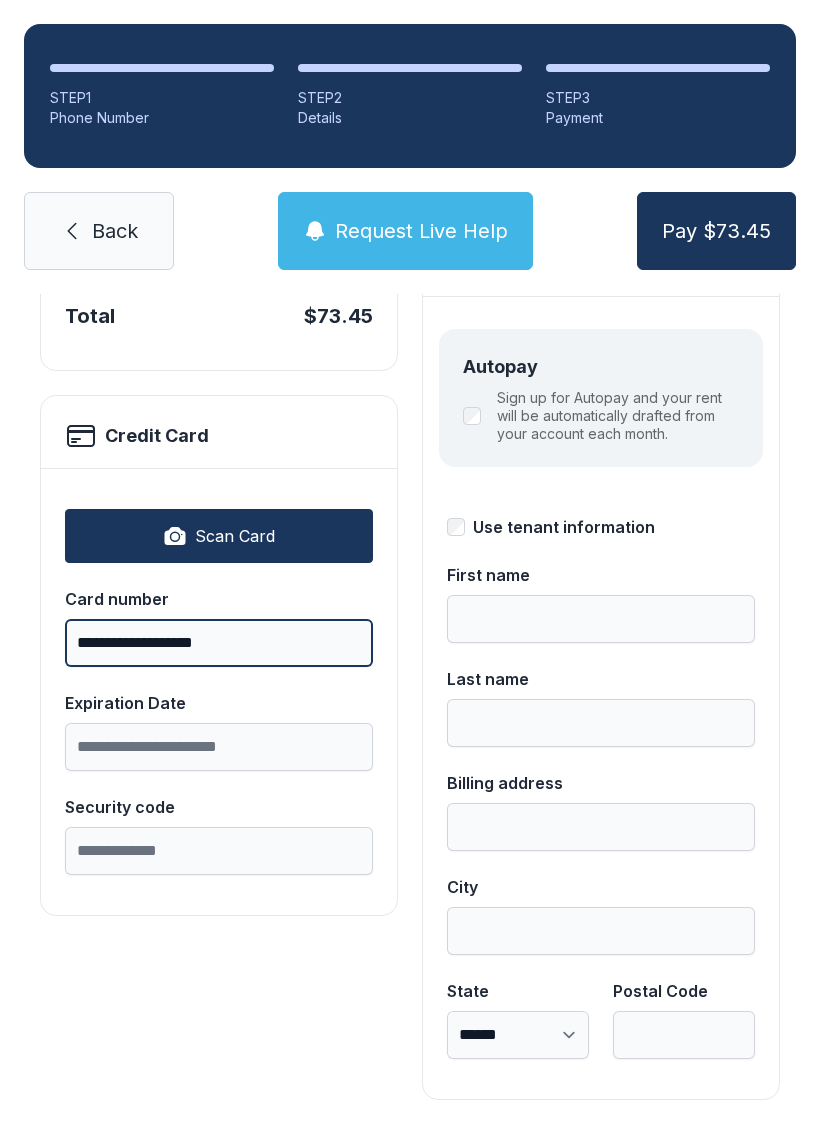 type on "**********" 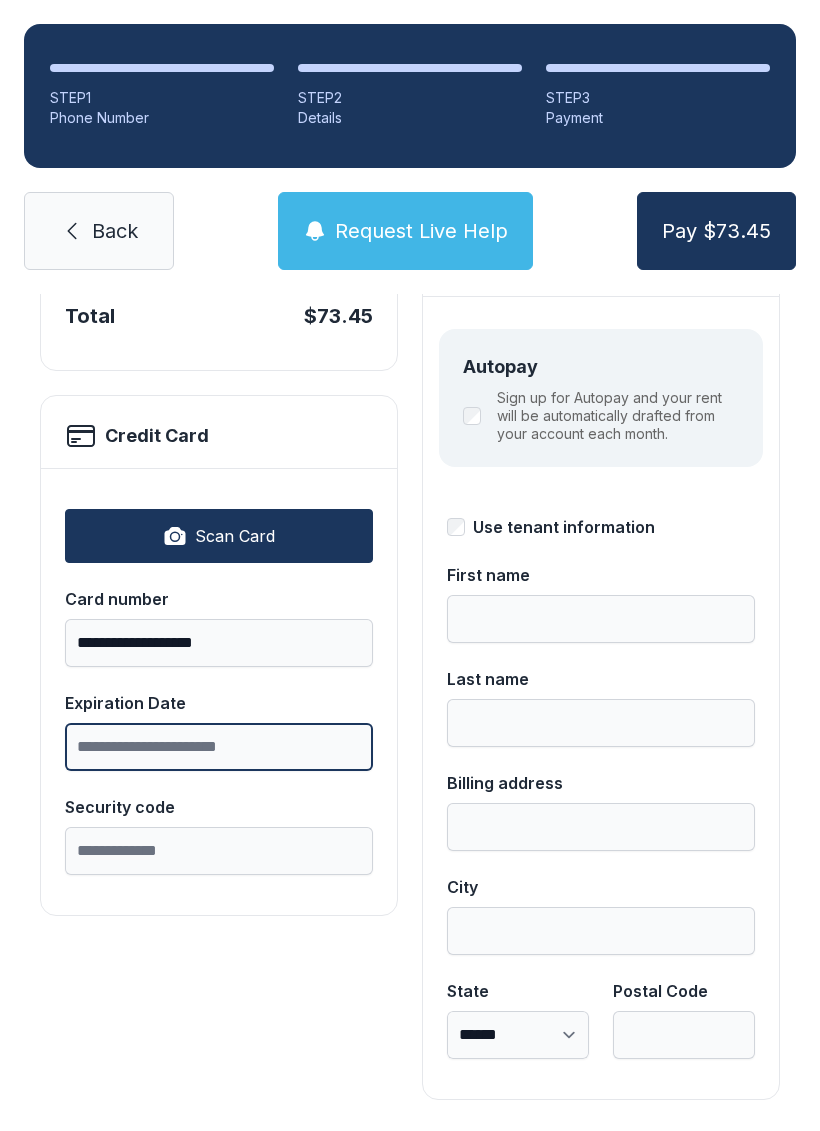 click on "Expiration Date" at bounding box center (219, 747) 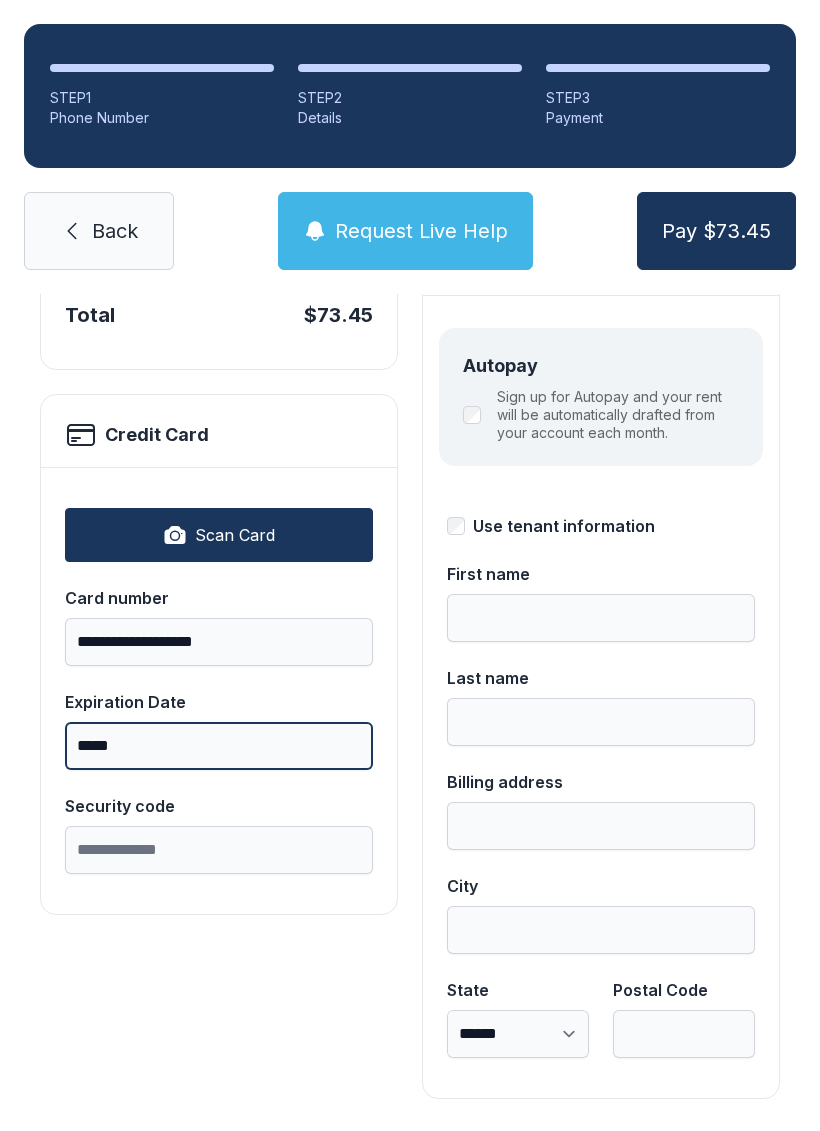 scroll, scrollTop: 218, scrollLeft: 0, axis: vertical 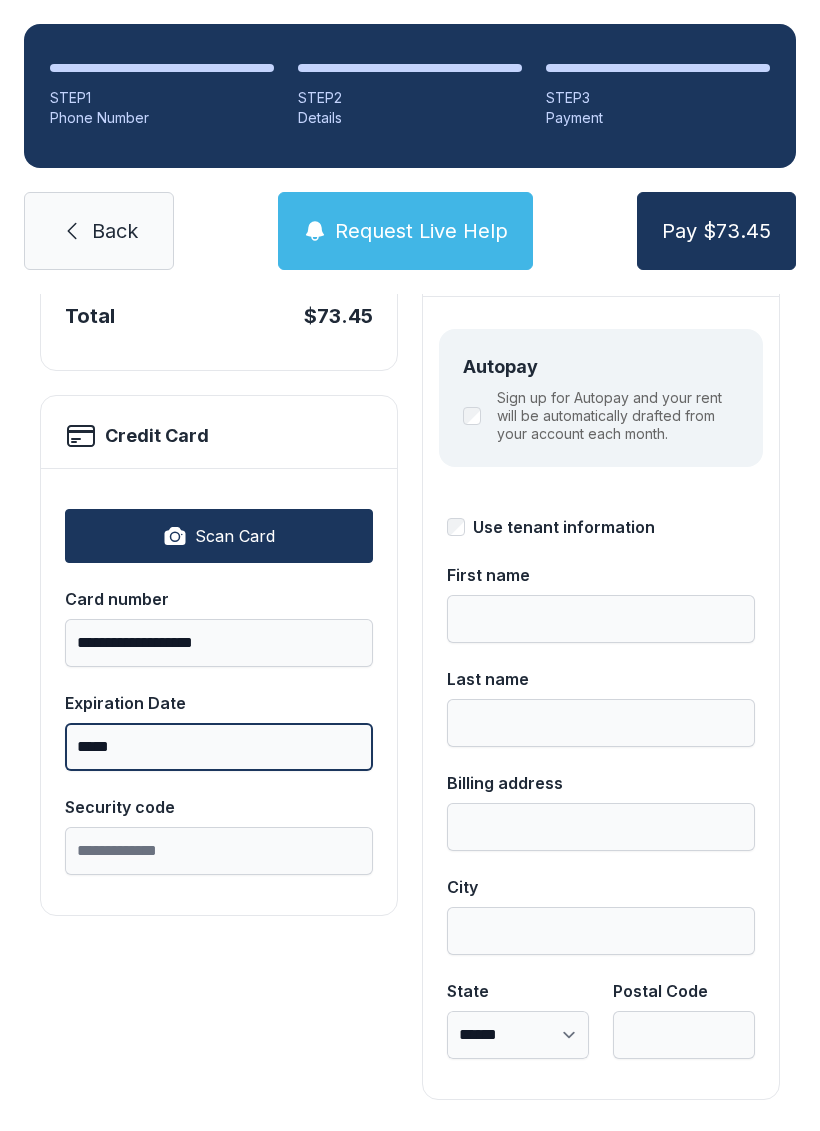 type on "*****" 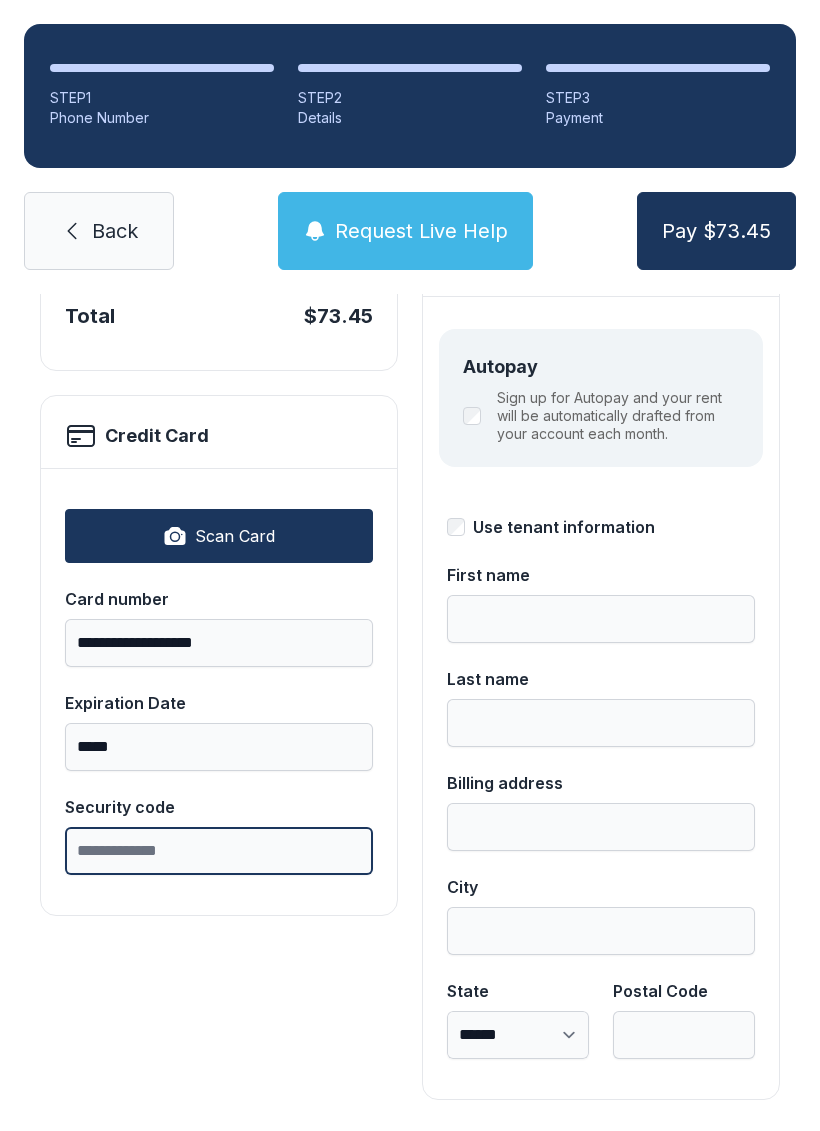 scroll, scrollTop: 49, scrollLeft: 0, axis: vertical 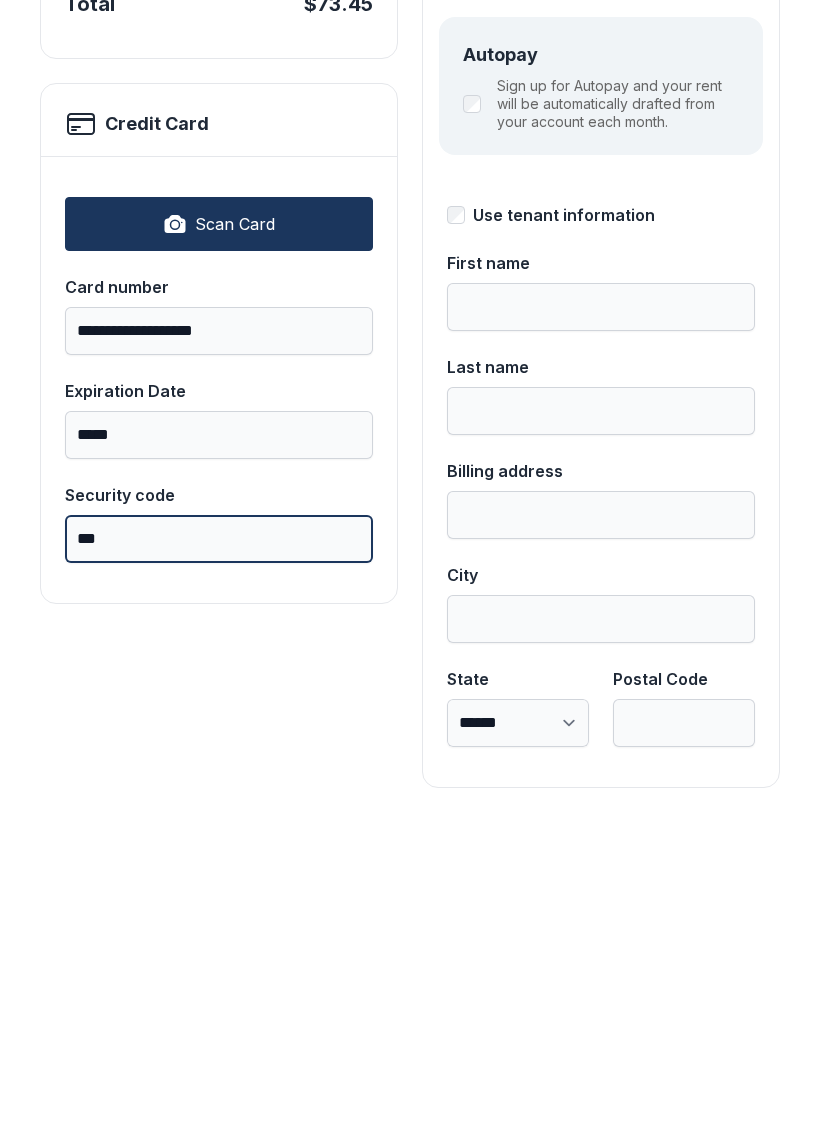 type on "***" 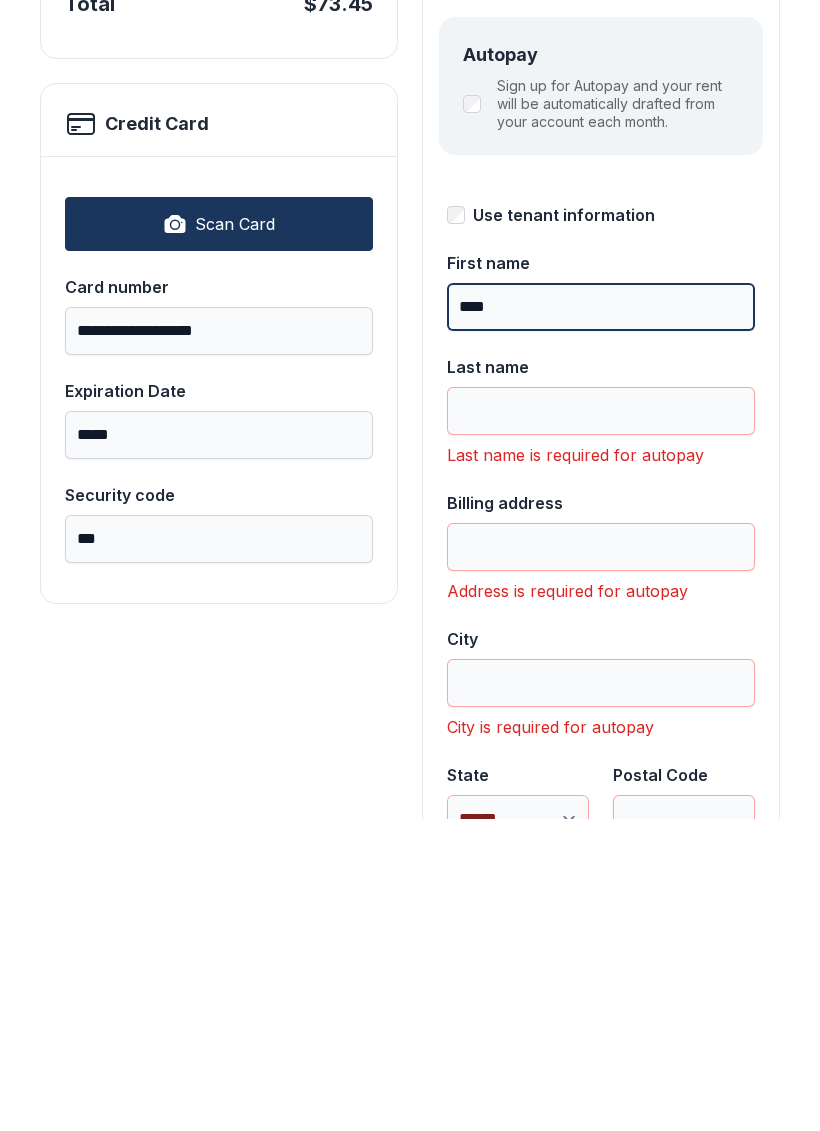 type on "****" 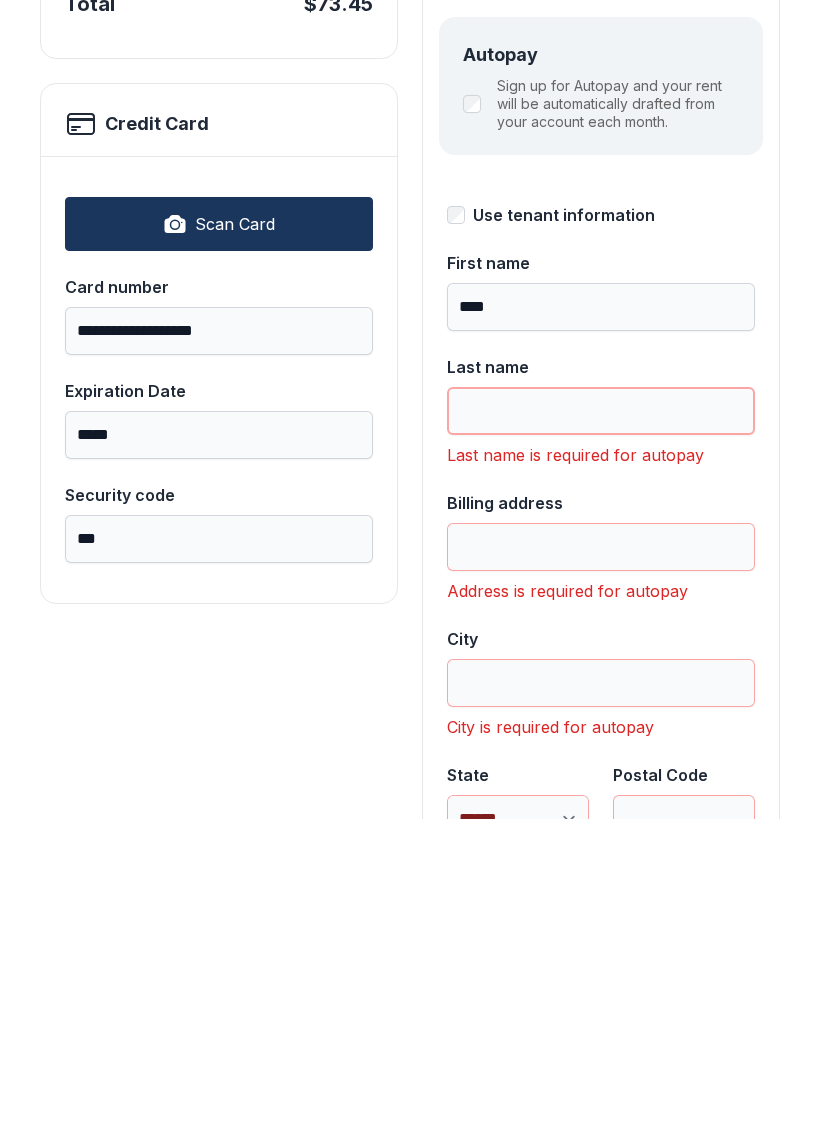 click on "Last name" at bounding box center [601, 723] 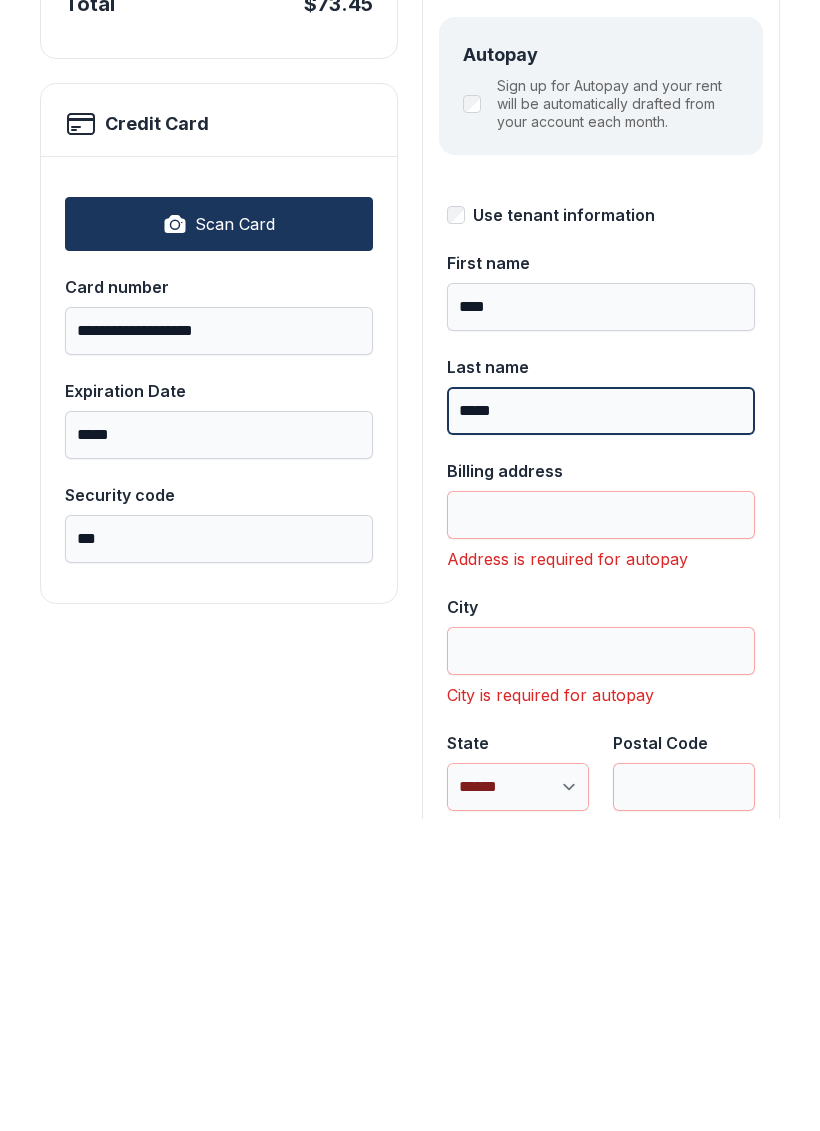type on "*****" 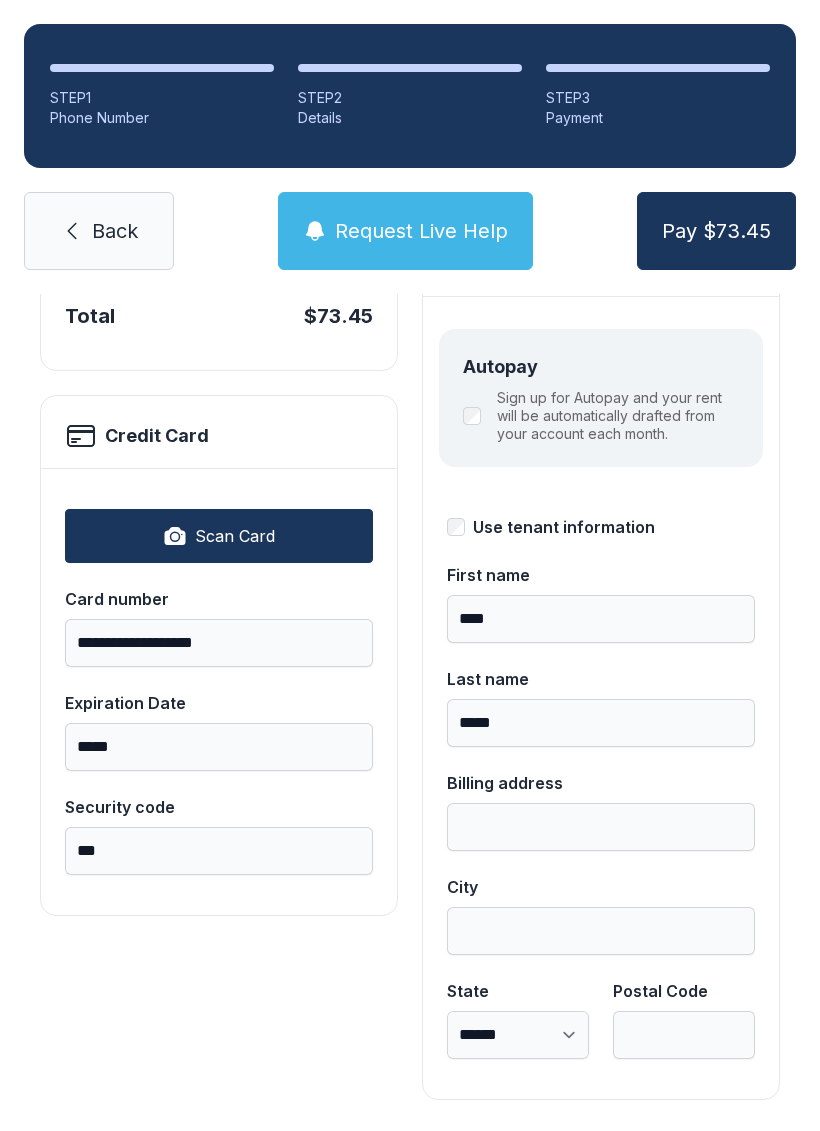click on "Pay $73.45" at bounding box center (716, 231) 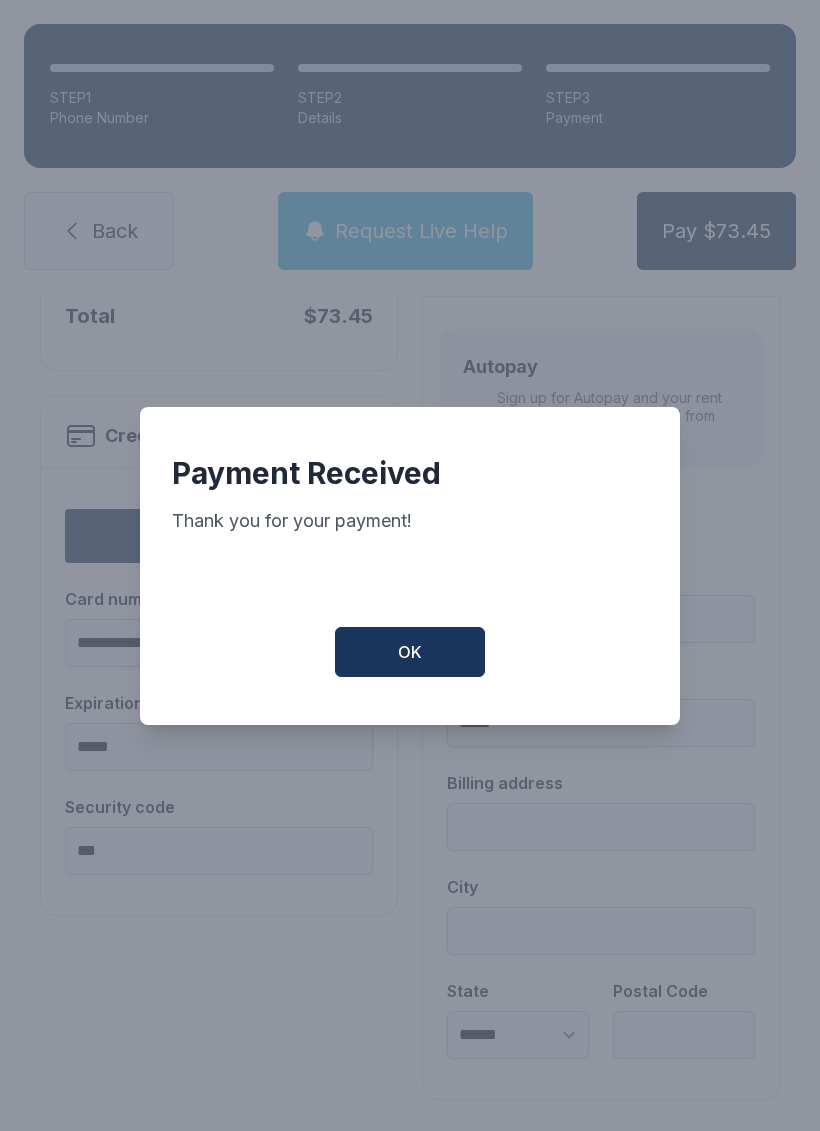 click on "OK" at bounding box center [410, 652] 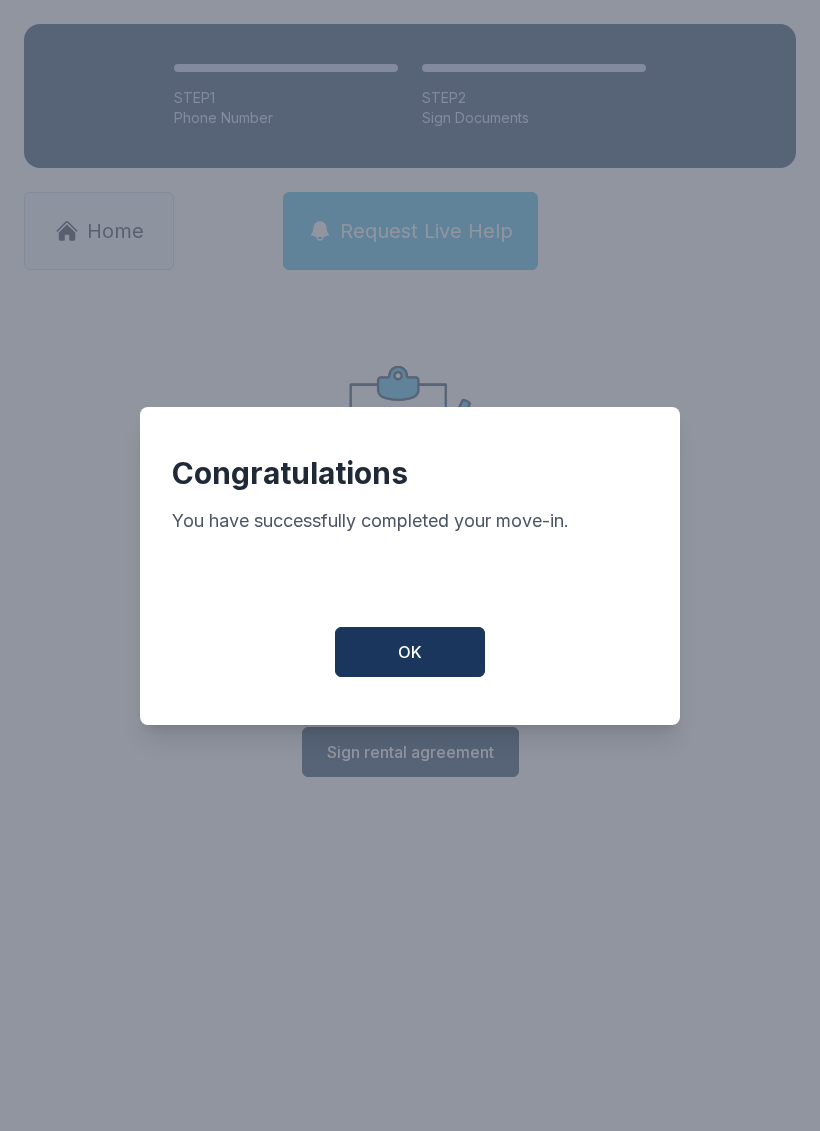 click on "OK" at bounding box center [410, 652] 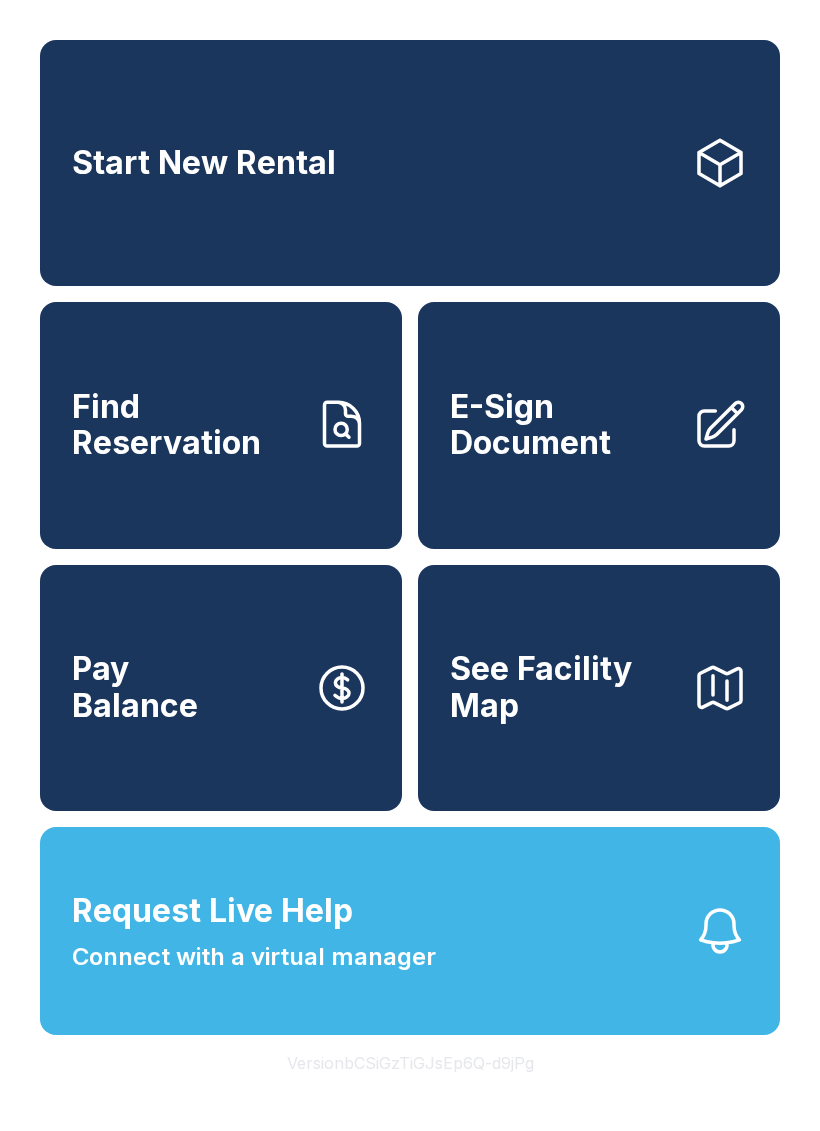 click on "See Facility Map" at bounding box center (599, 688) 